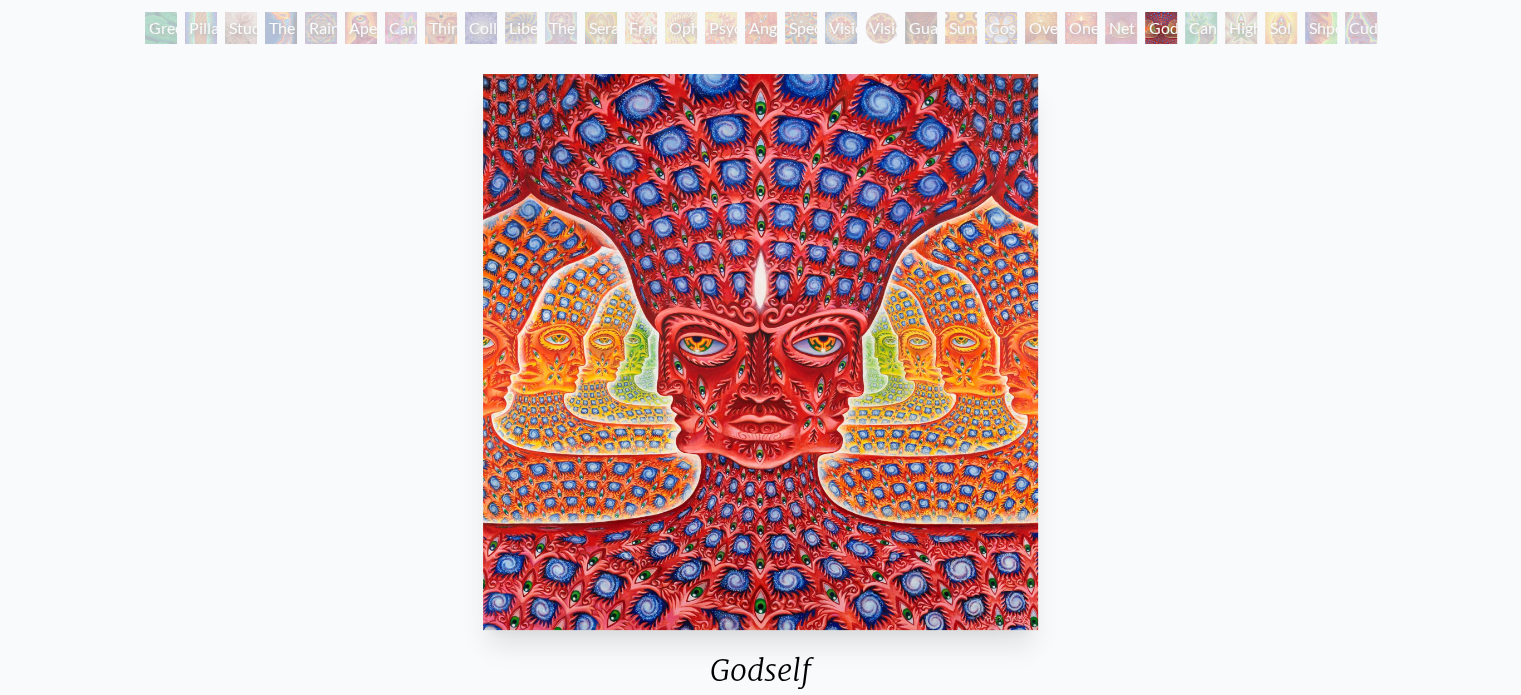 scroll, scrollTop: 200, scrollLeft: 0, axis: vertical 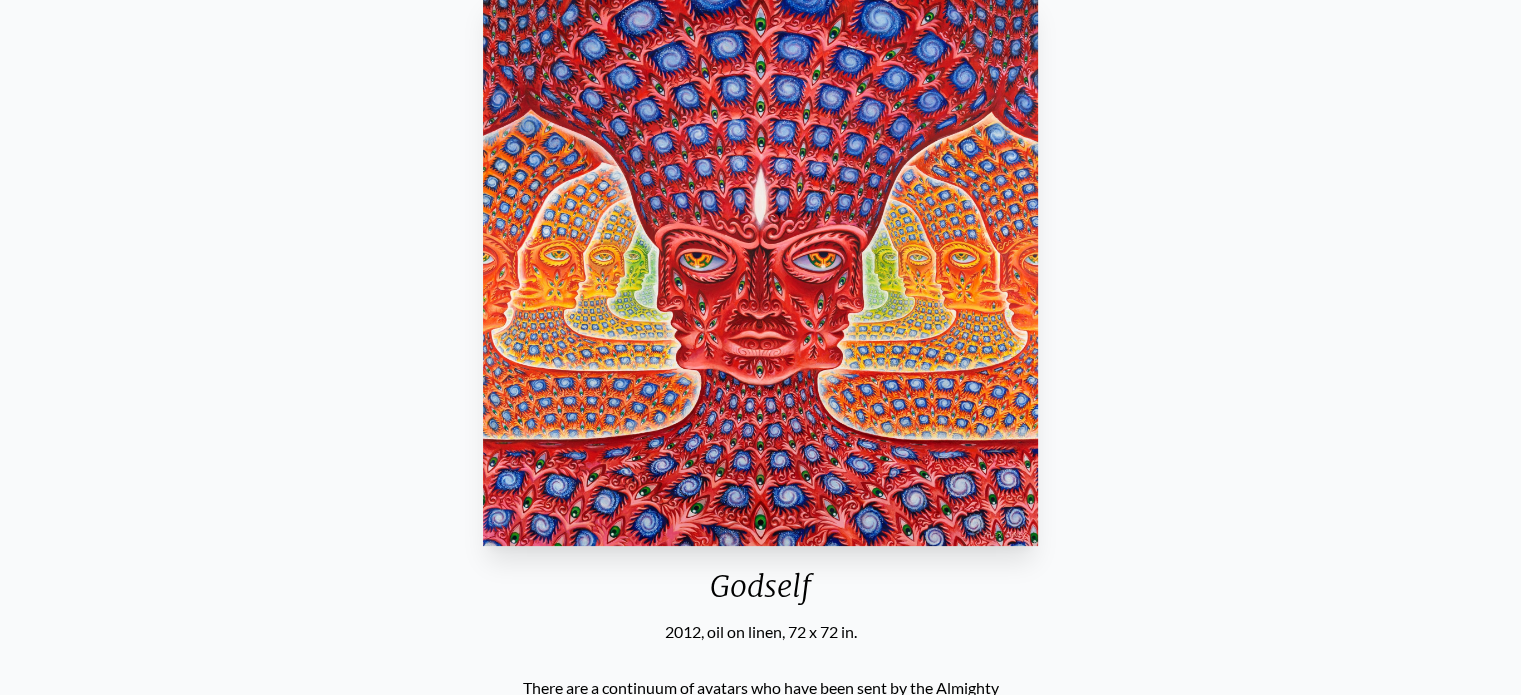click at bounding box center [760, 268] 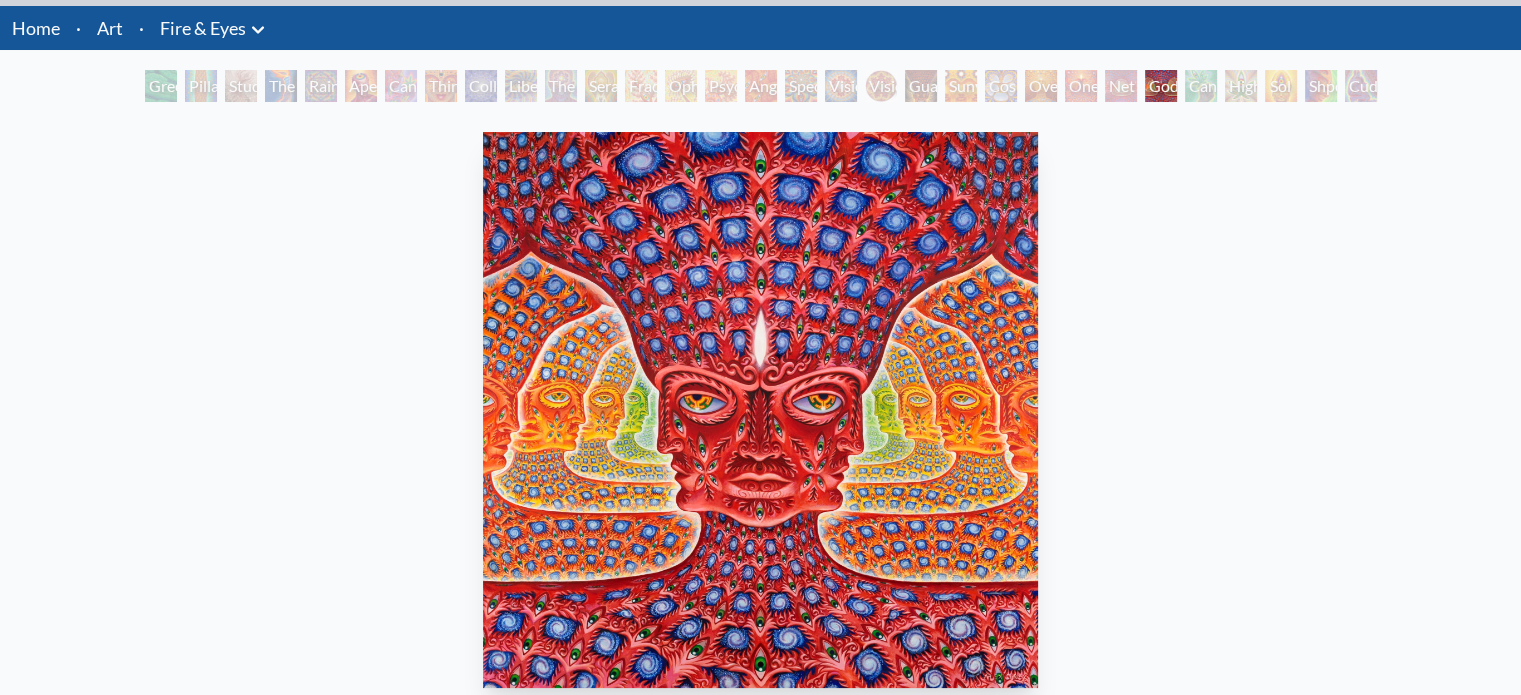 scroll, scrollTop: 0, scrollLeft: 0, axis: both 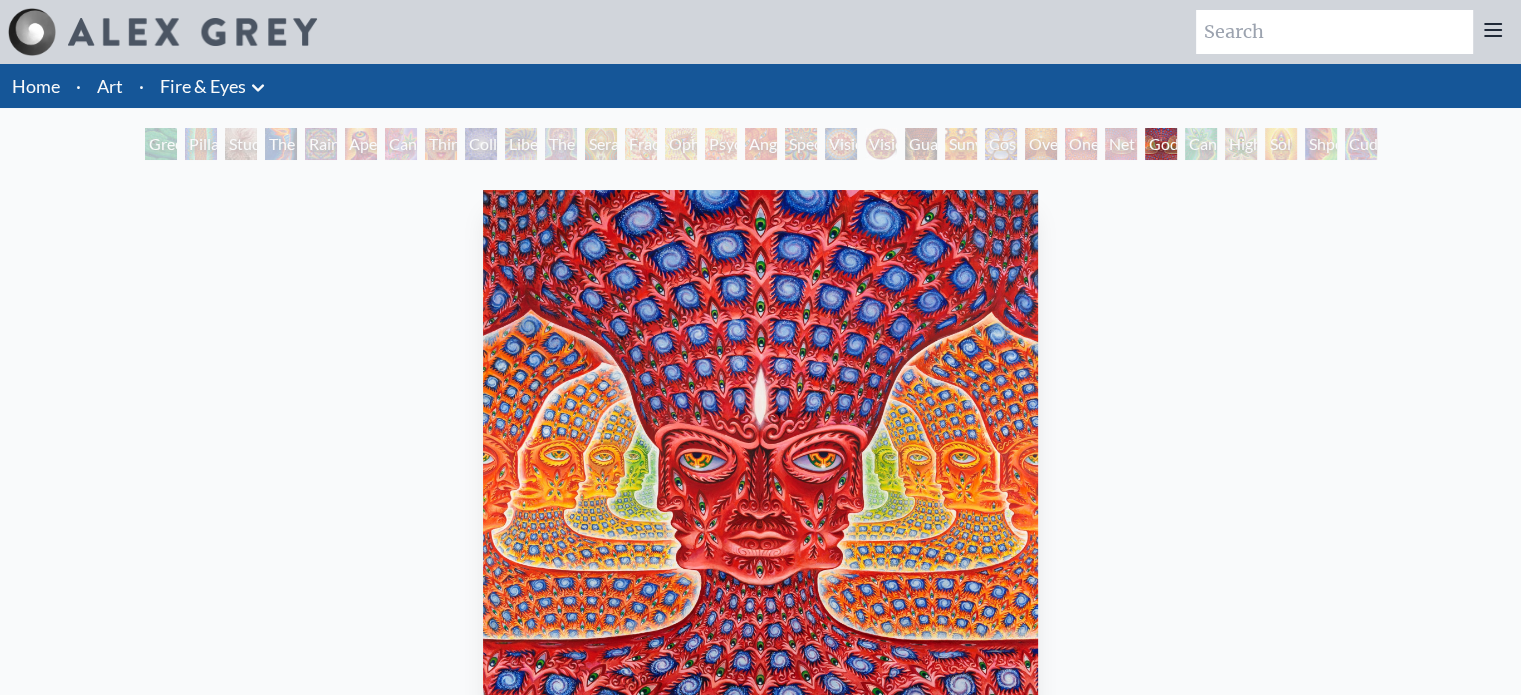 click at bounding box center (162, 32) 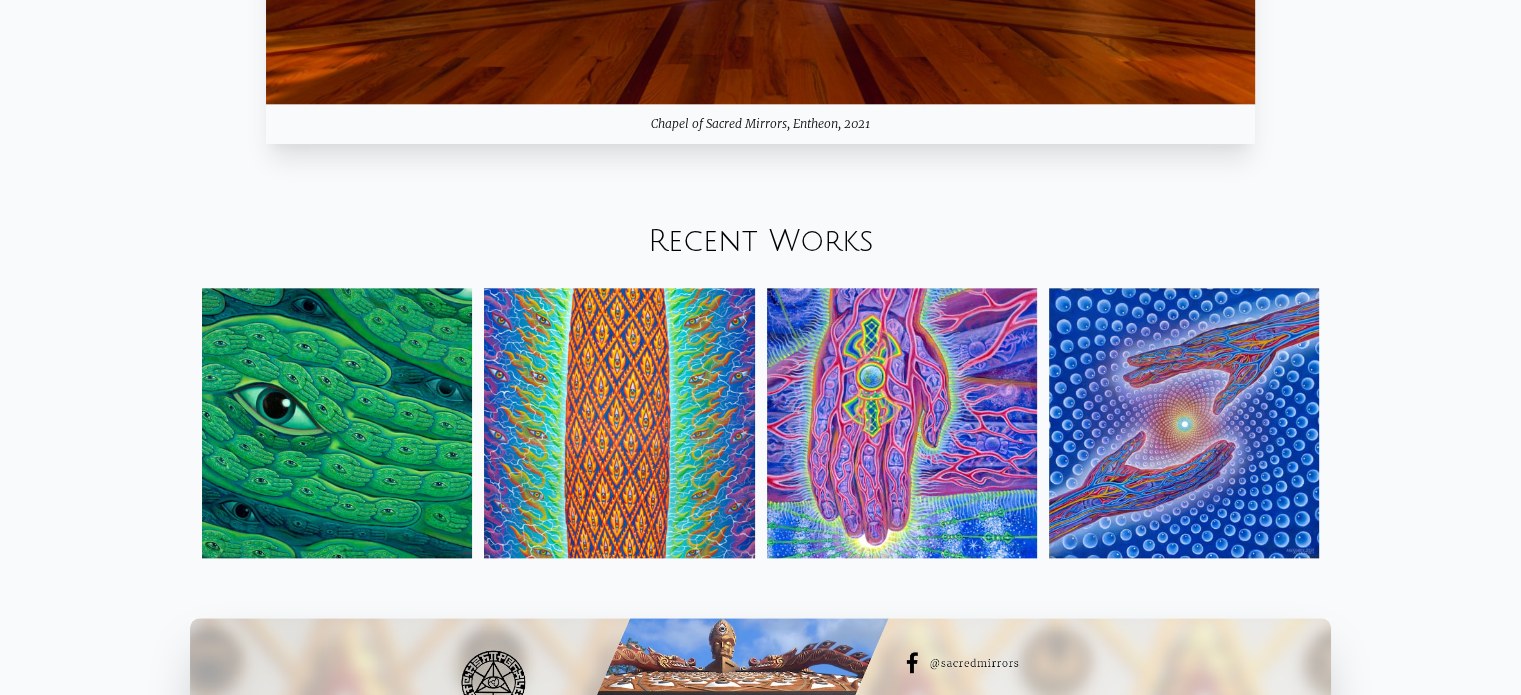 scroll, scrollTop: 2300, scrollLeft: 0, axis: vertical 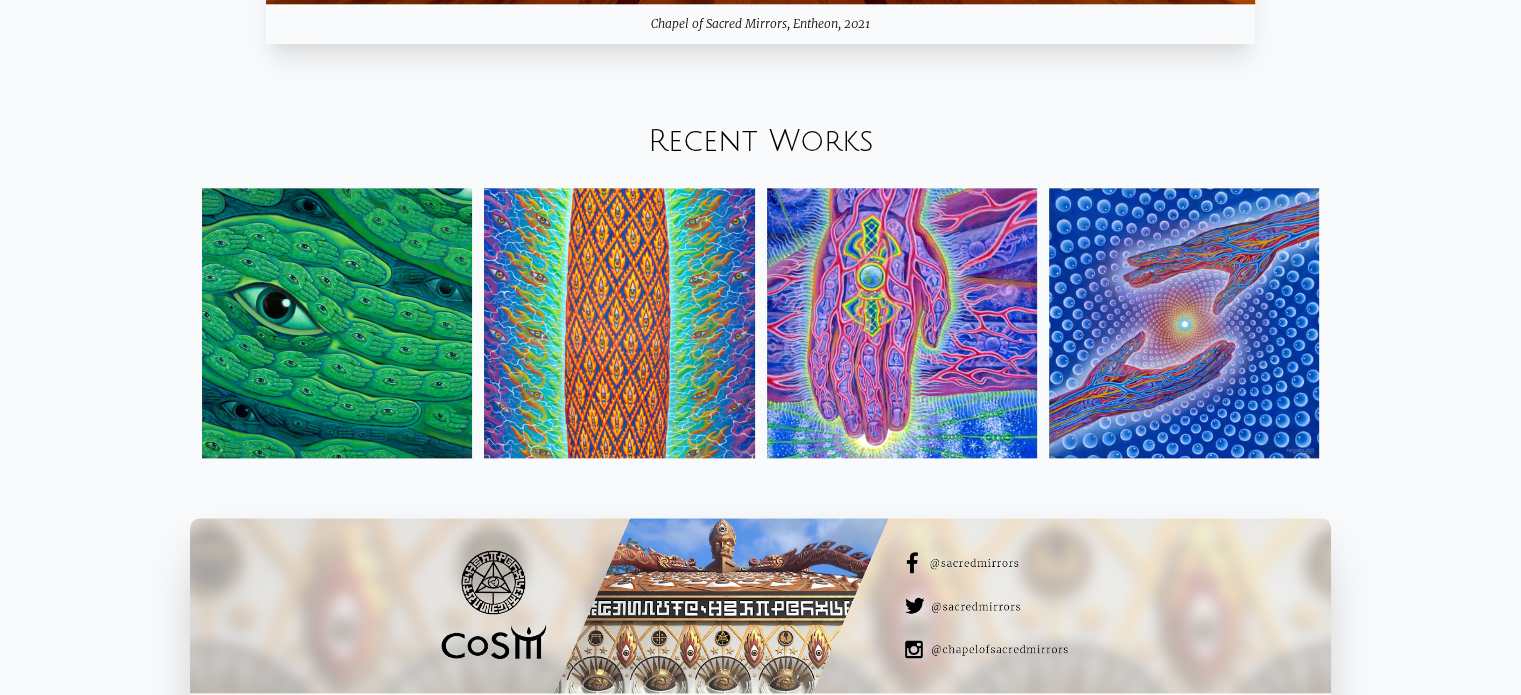 click on "Recent Works" at bounding box center [761, 141] 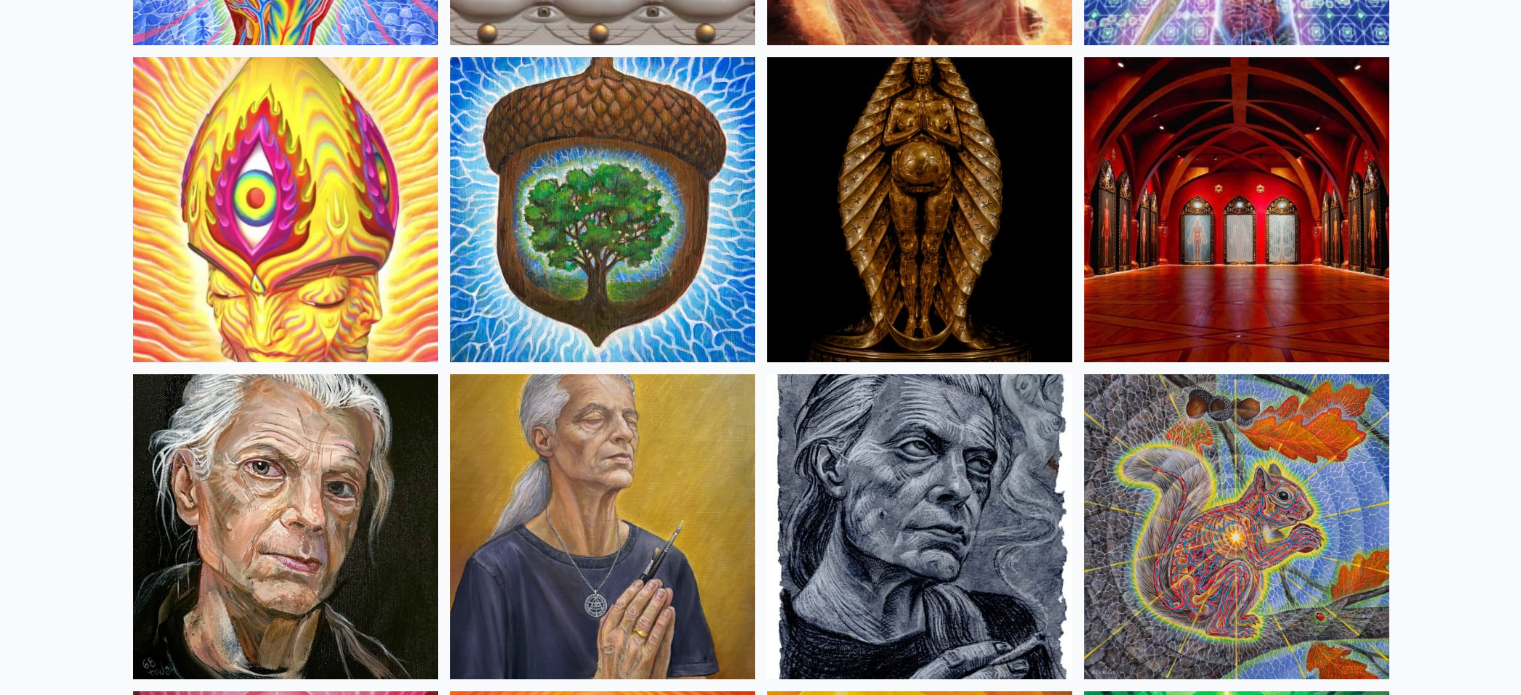 scroll, scrollTop: 300, scrollLeft: 0, axis: vertical 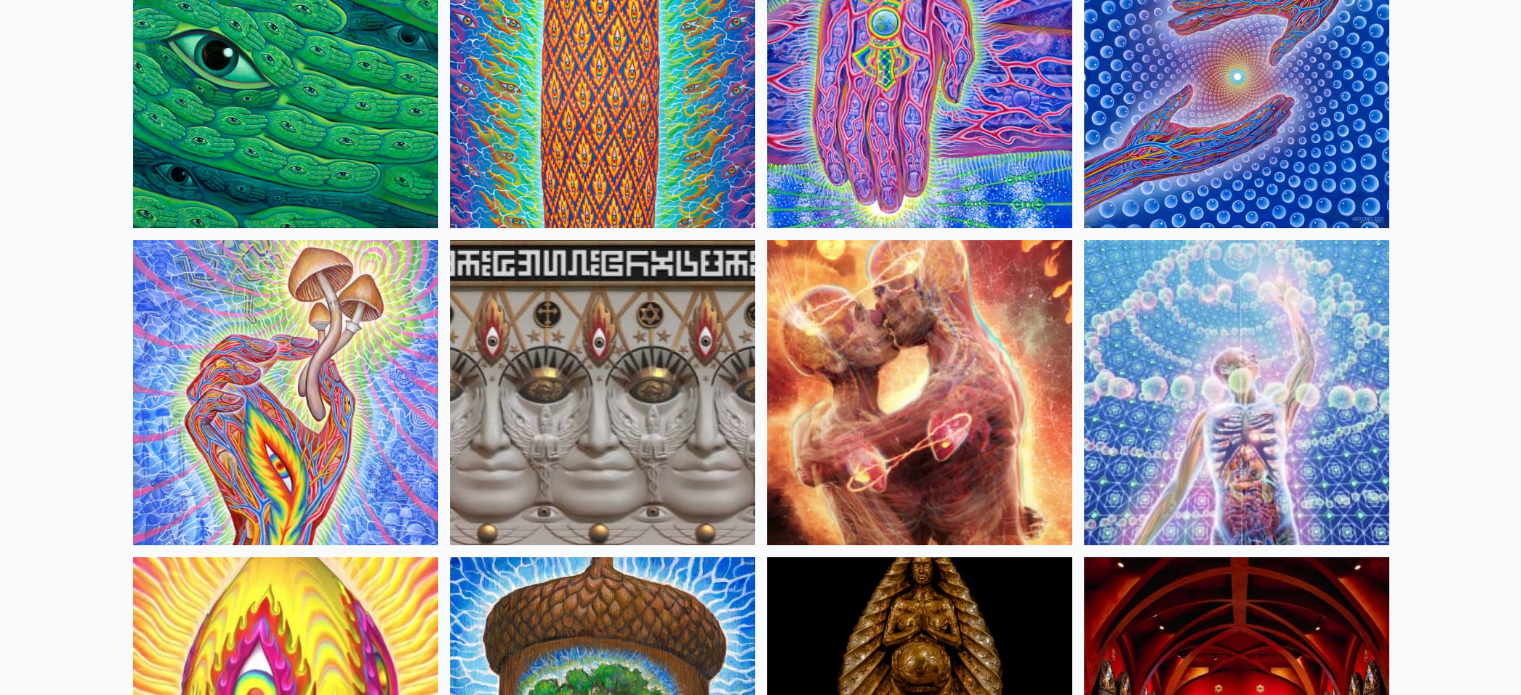 click at bounding box center [1236, 392] 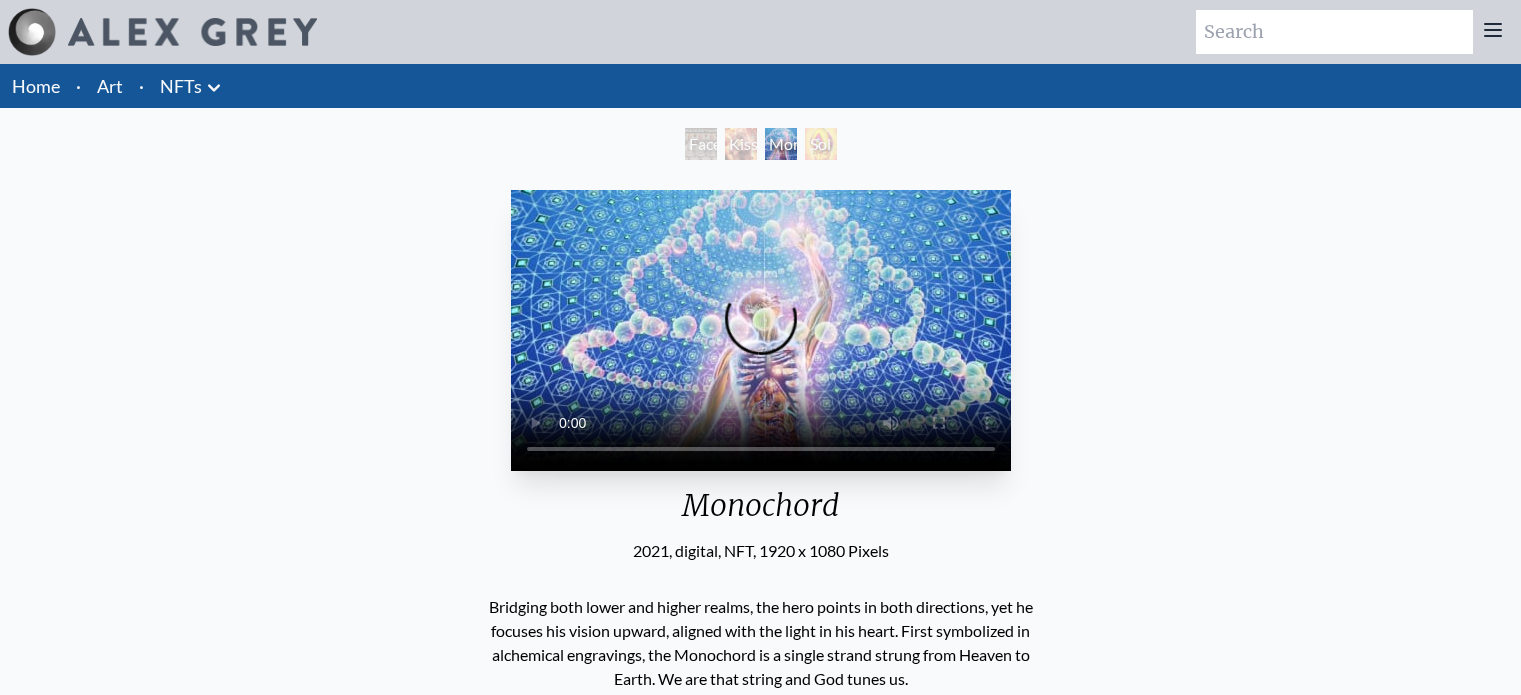 scroll, scrollTop: 0, scrollLeft: 0, axis: both 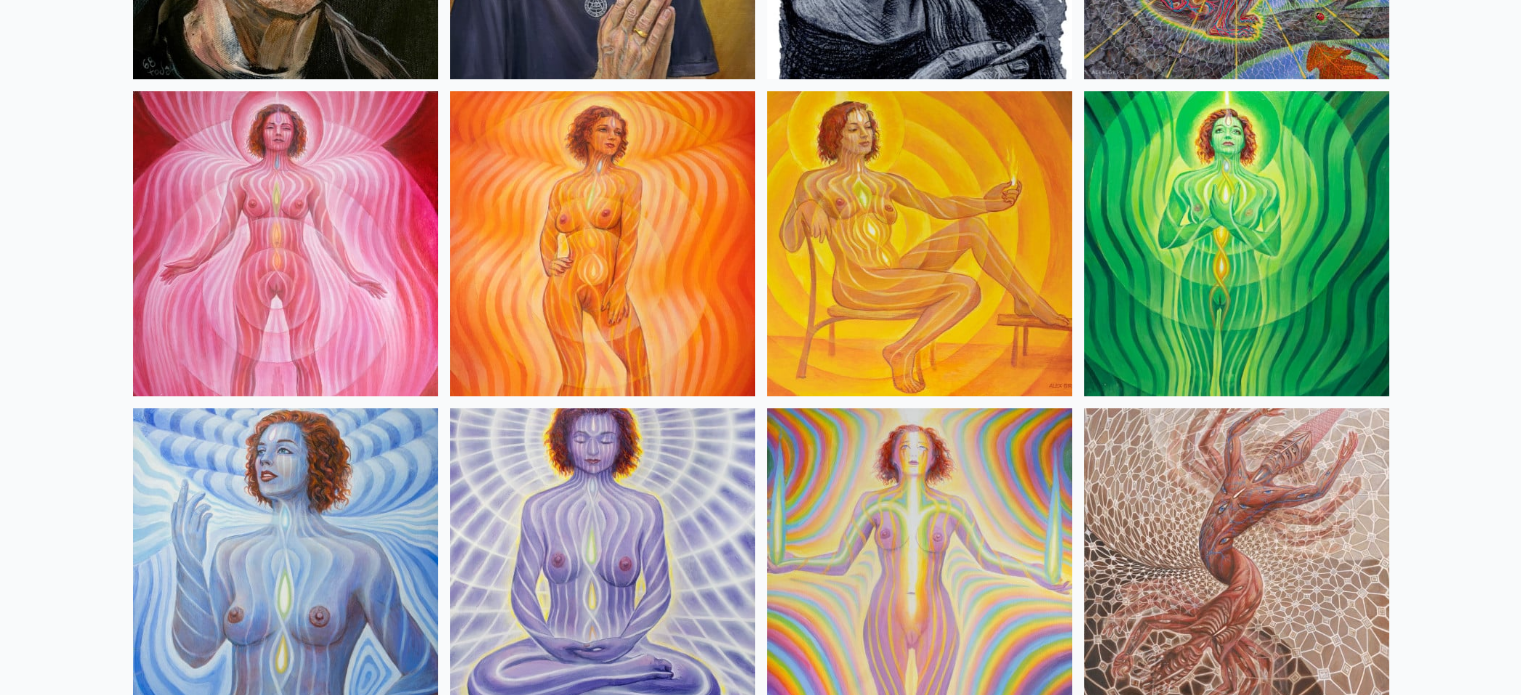 click at bounding box center (1236, 243) 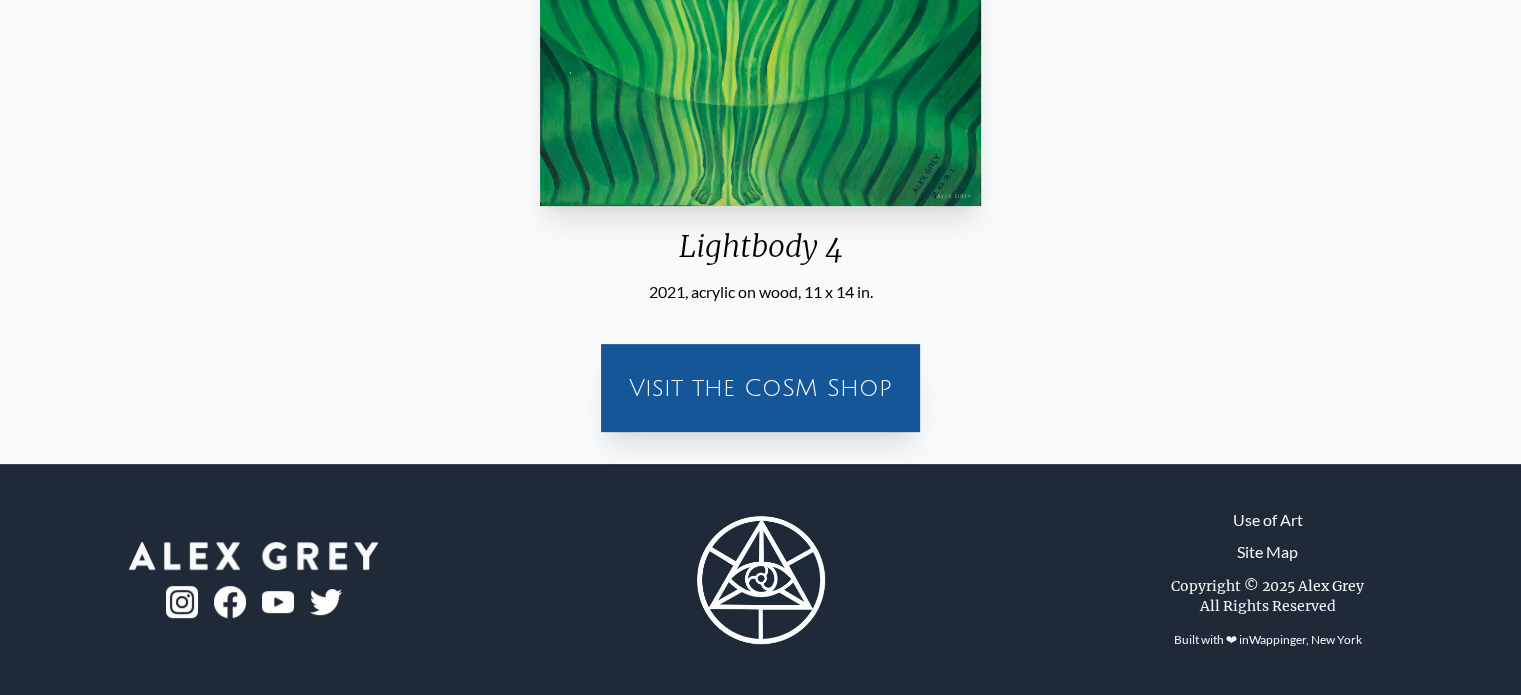 scroll, scrollTop: 0, scrollLeft: 0, axis: both 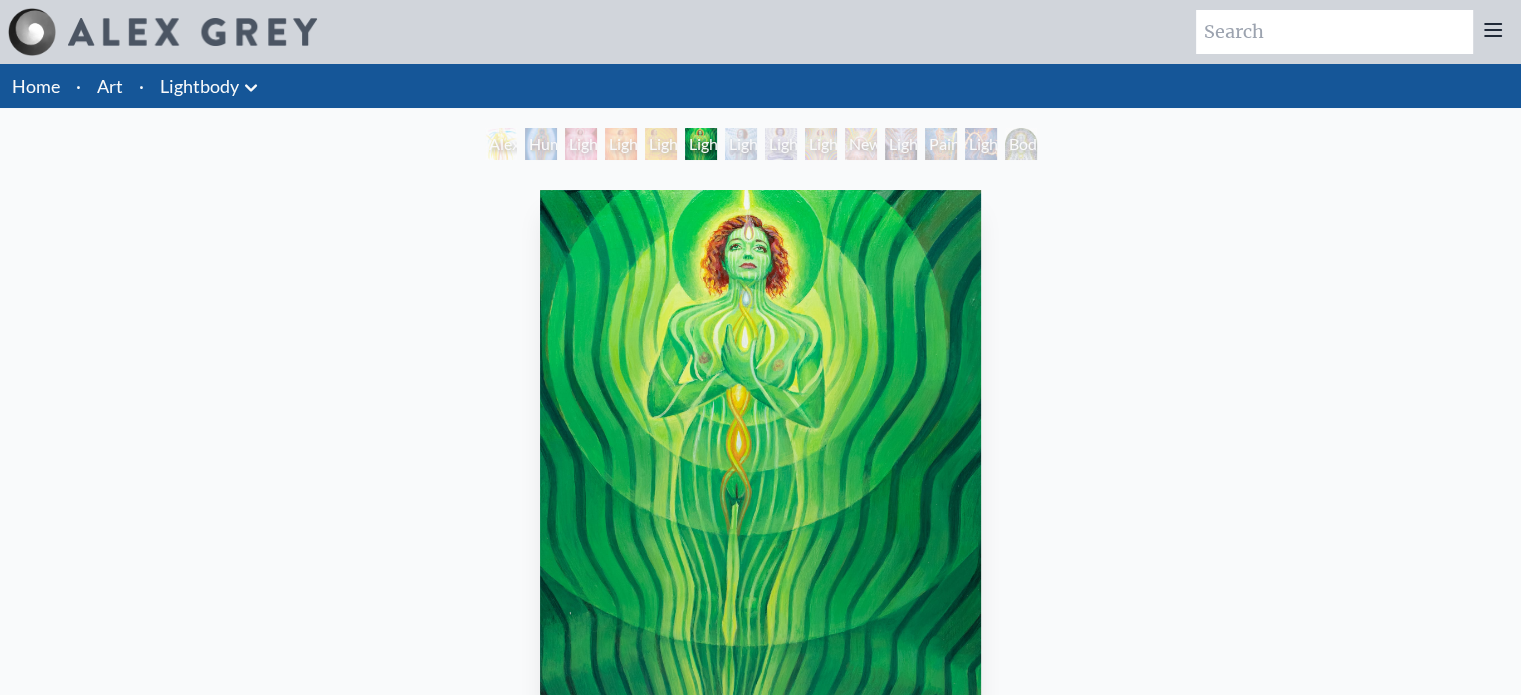 click on "Lightbody 6" at bounding box center (781, 144) 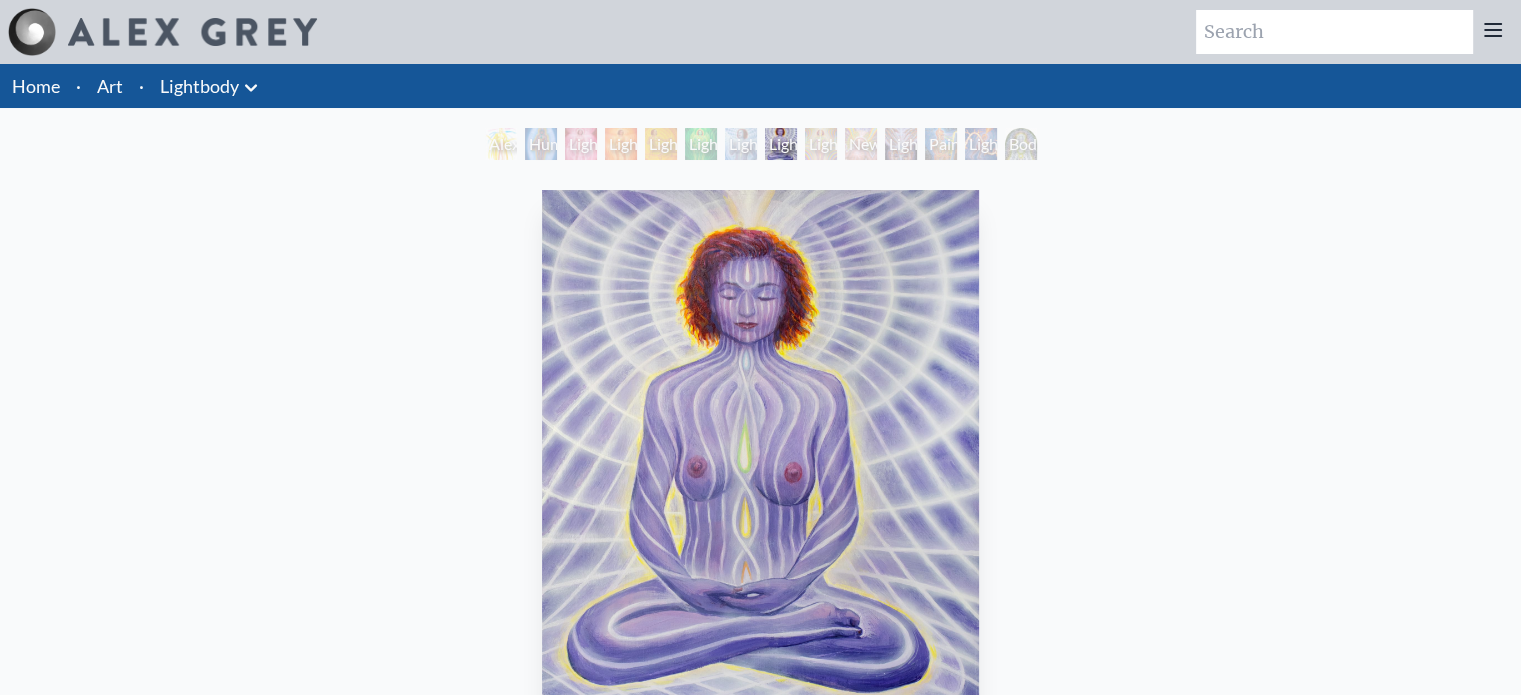 click on "Lightbody 7" at bounding box center [821, 144] 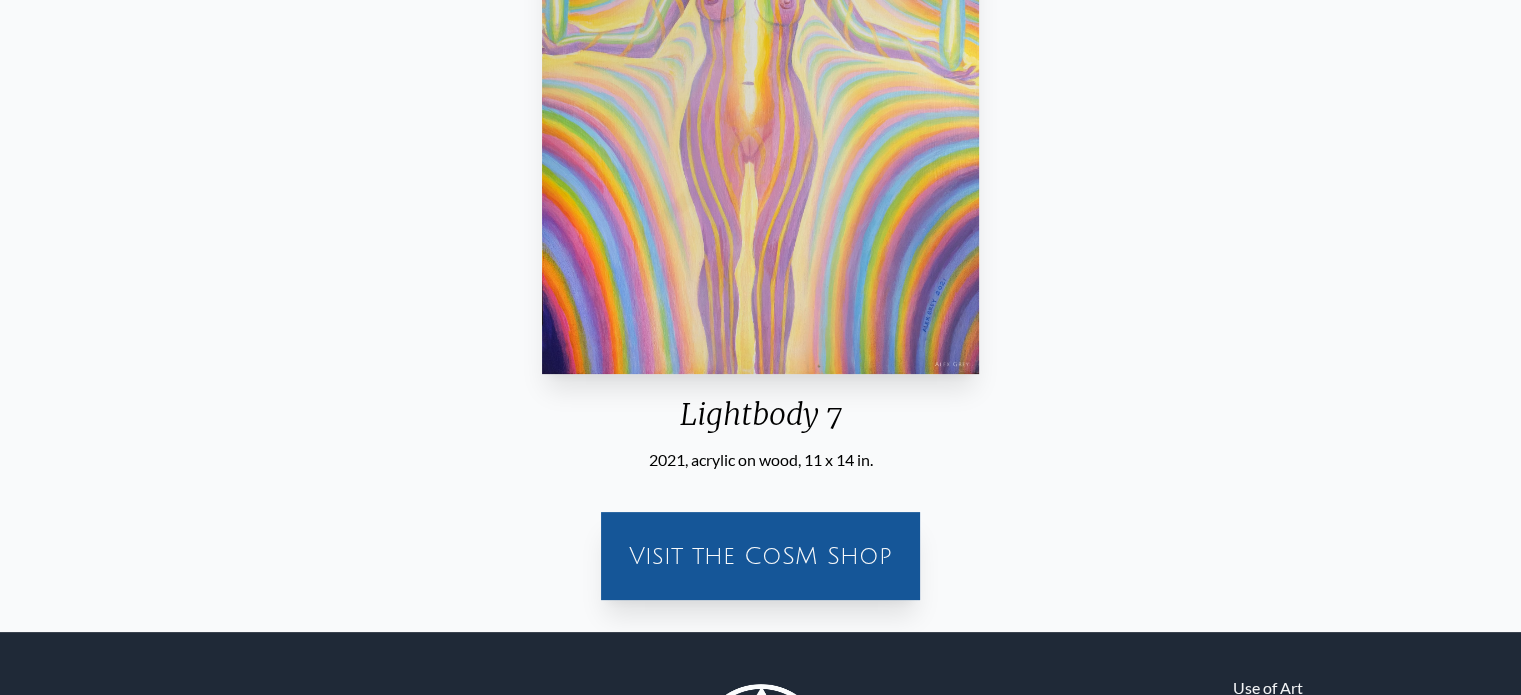 scroll, scrollTop: 240, scrollLeft: 0, axis: vertical 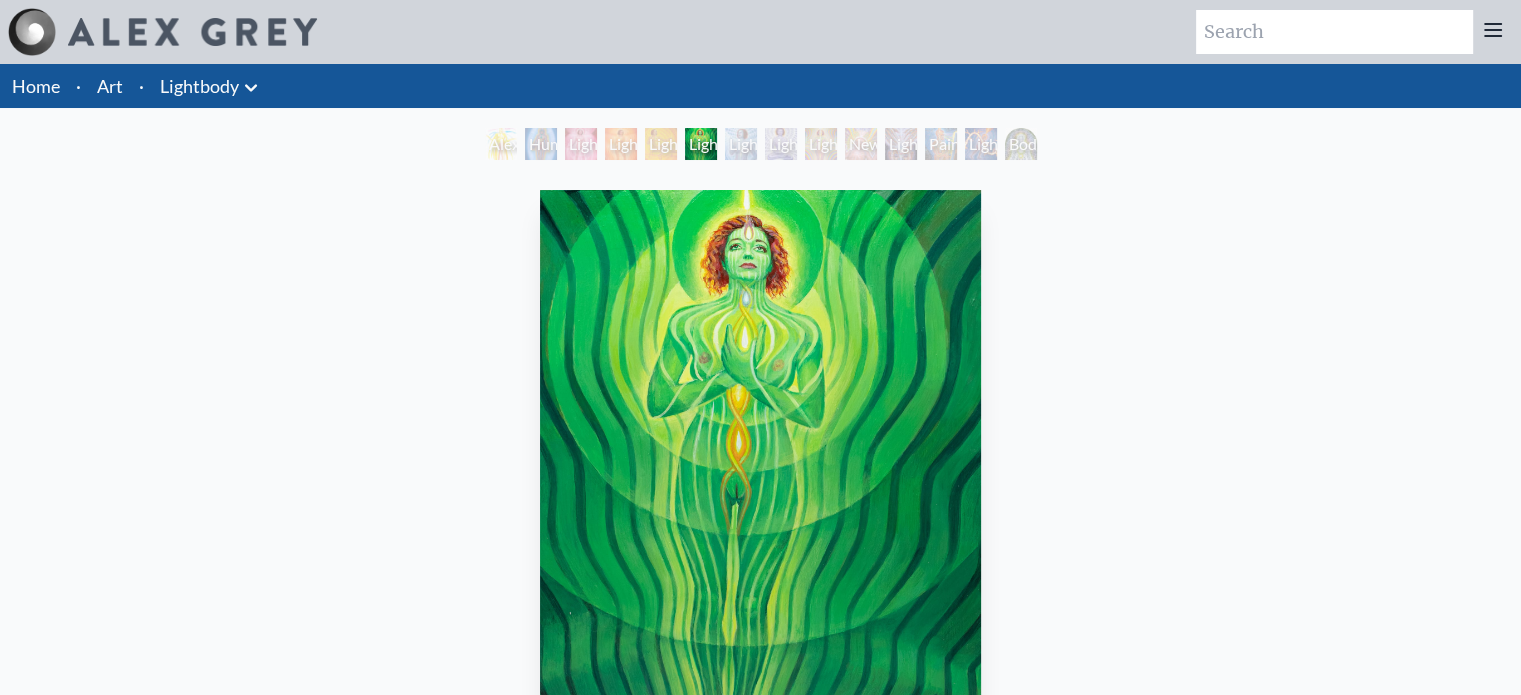 click on "Lightbody 2" at bounding box center [621, 144] 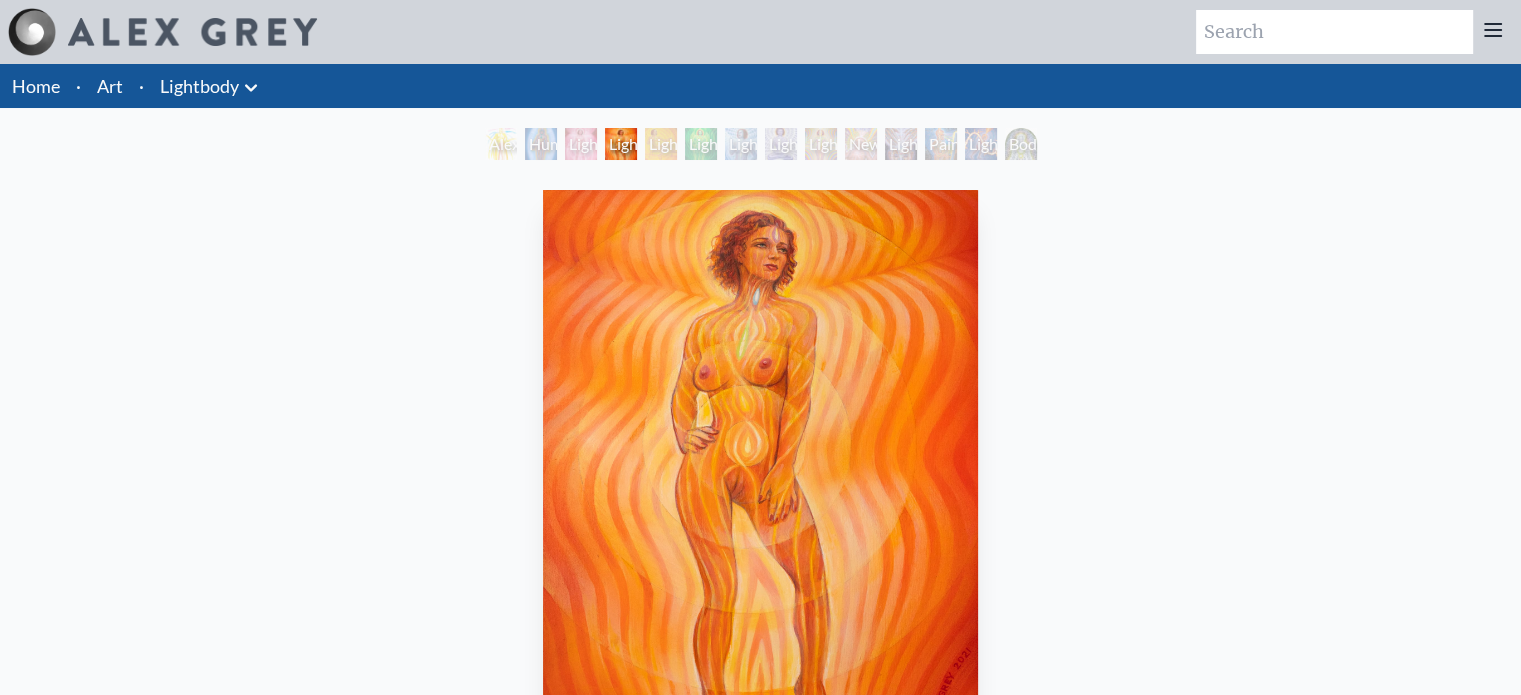 click on "Human Energy Field" at bounding box center (541, 144) 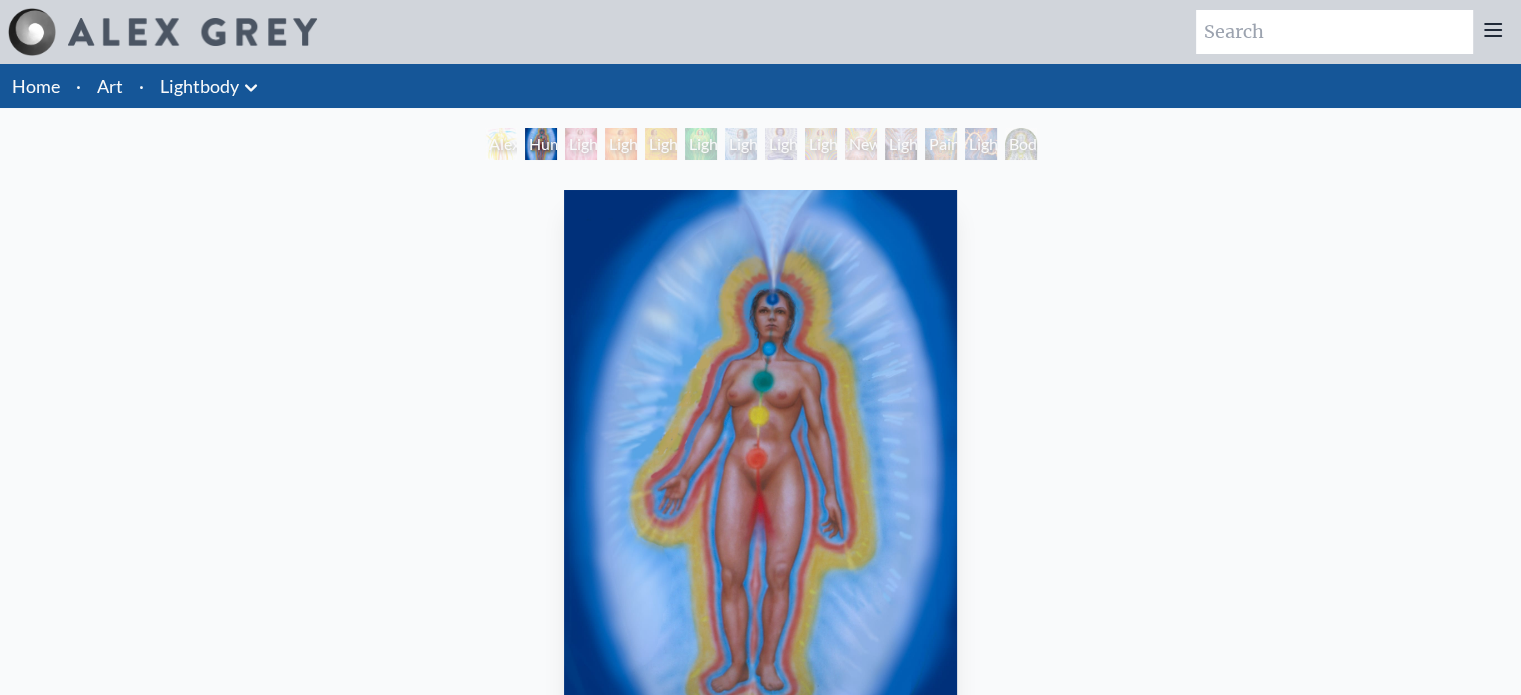 click on "Lightbody 2" at bounding box center [621, 144] 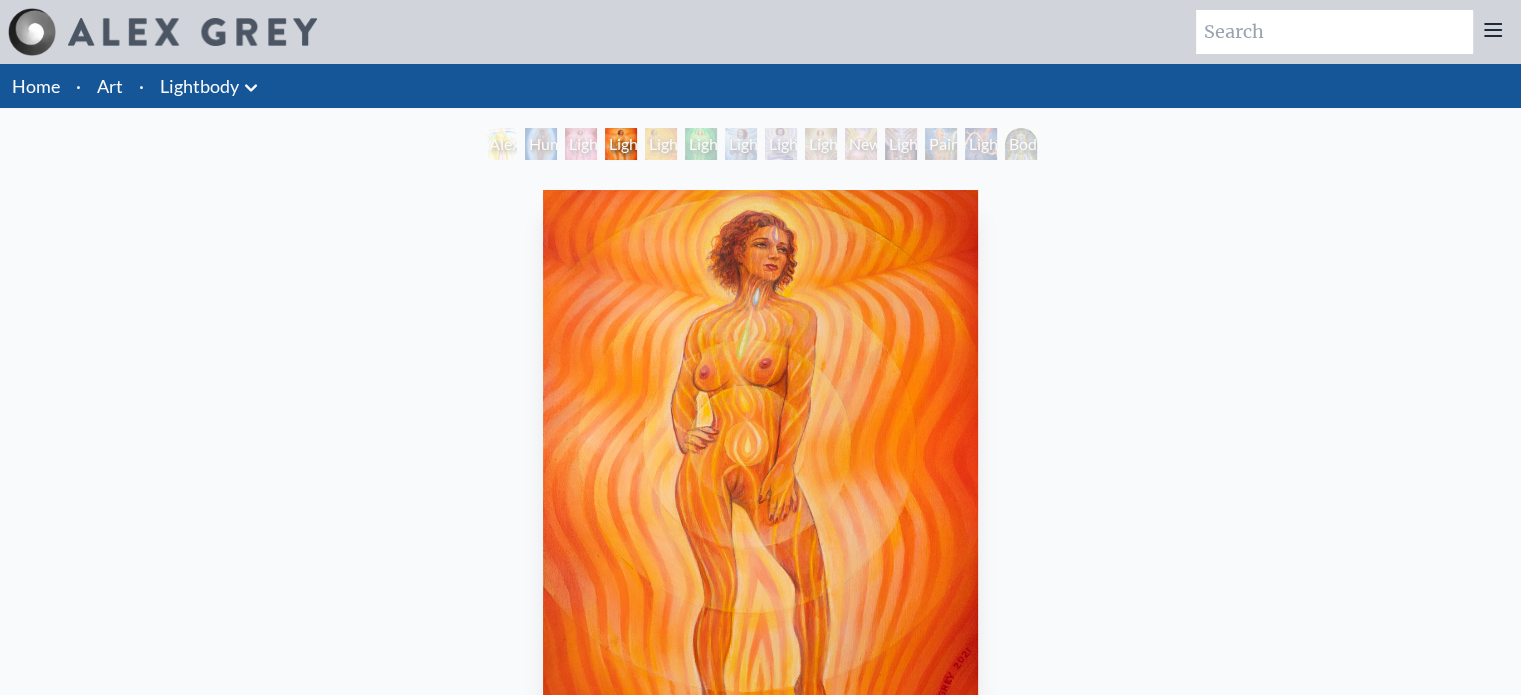 click on "Lightbody 1" at bounding box center (581, 144) 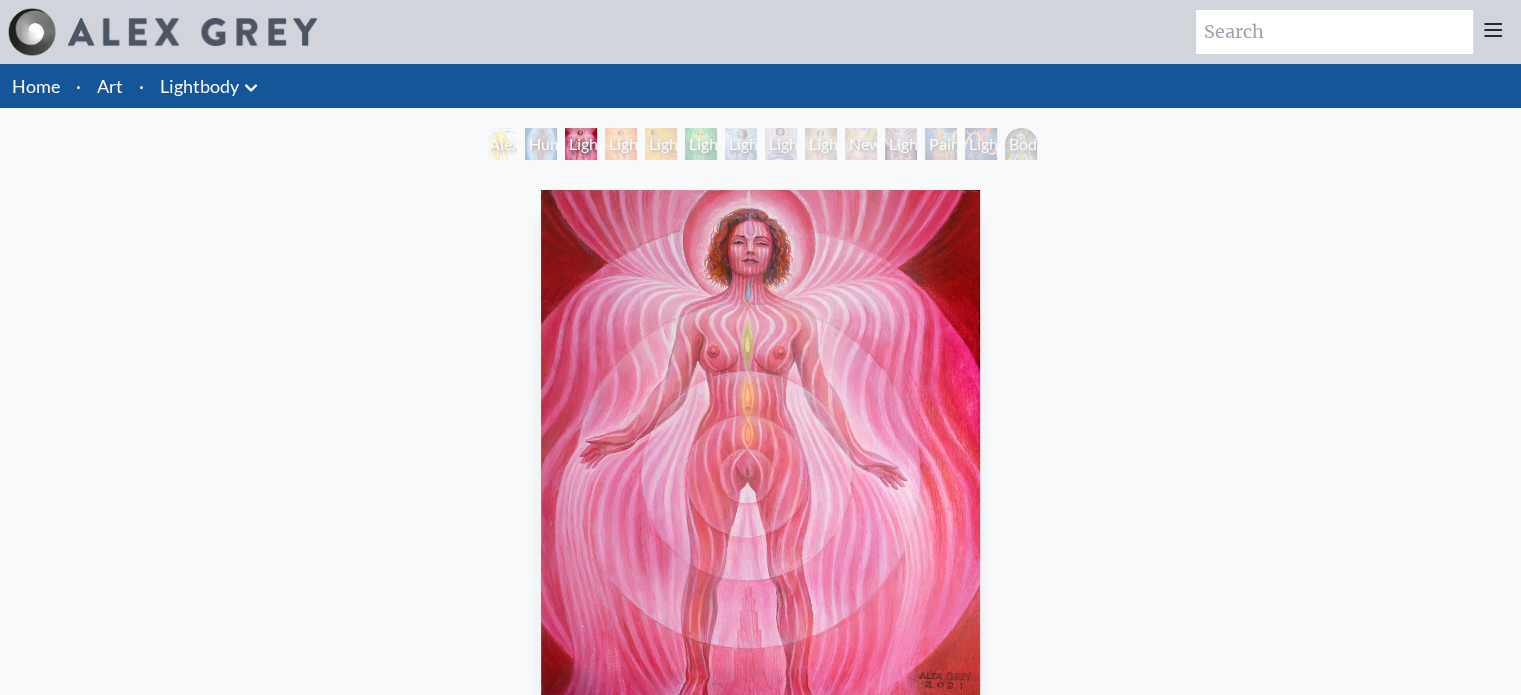 click on "Lightbody 6" at bounding box center [781, 144] 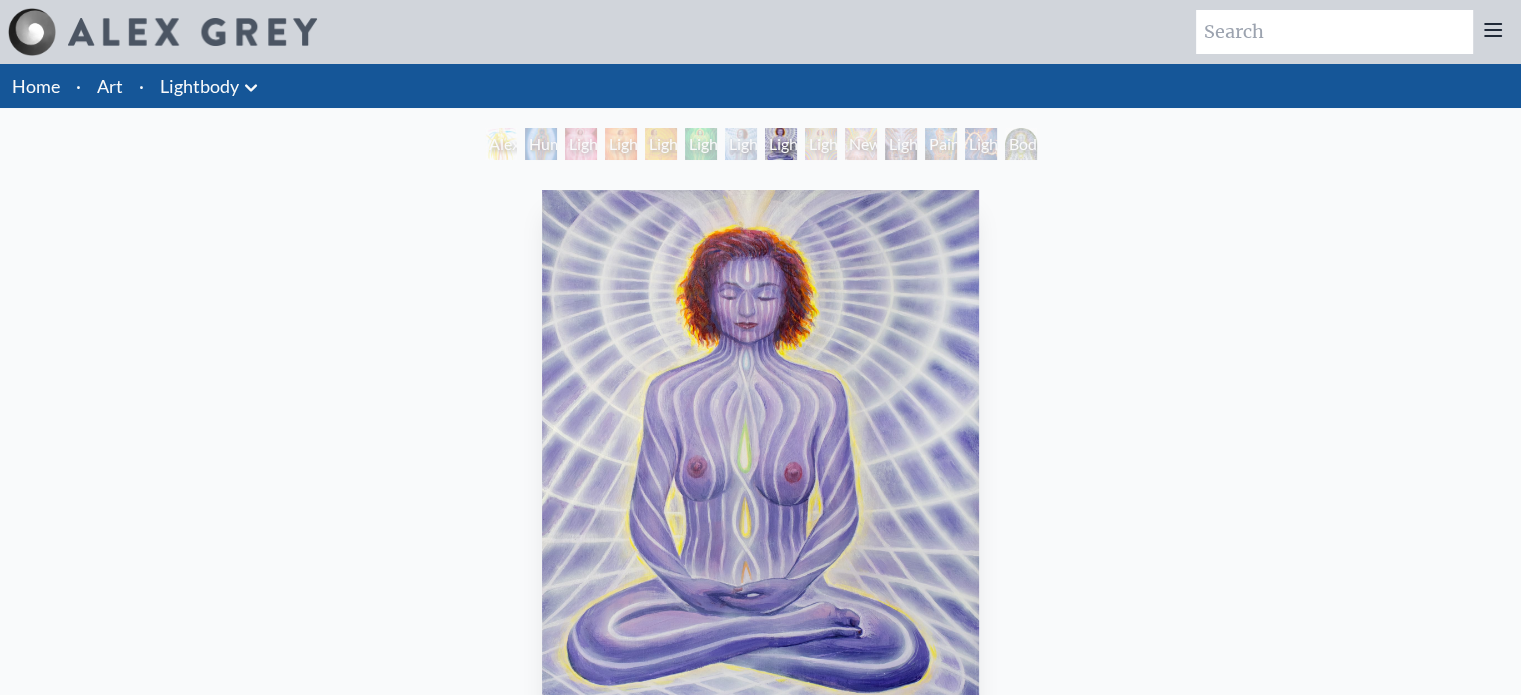 click on "Newborn" at bounding box center (861, 144) 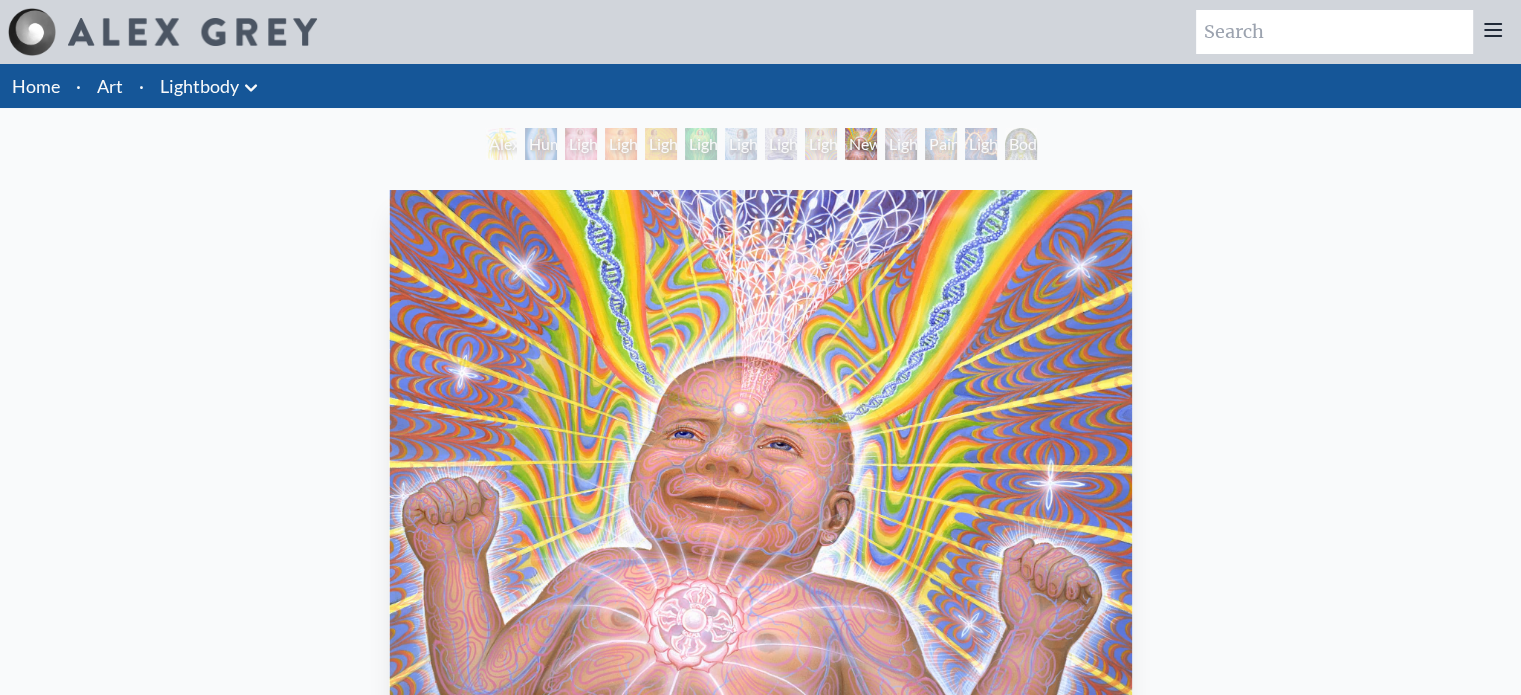 click on "Lightbody 7" at bounding box center (821, 144) 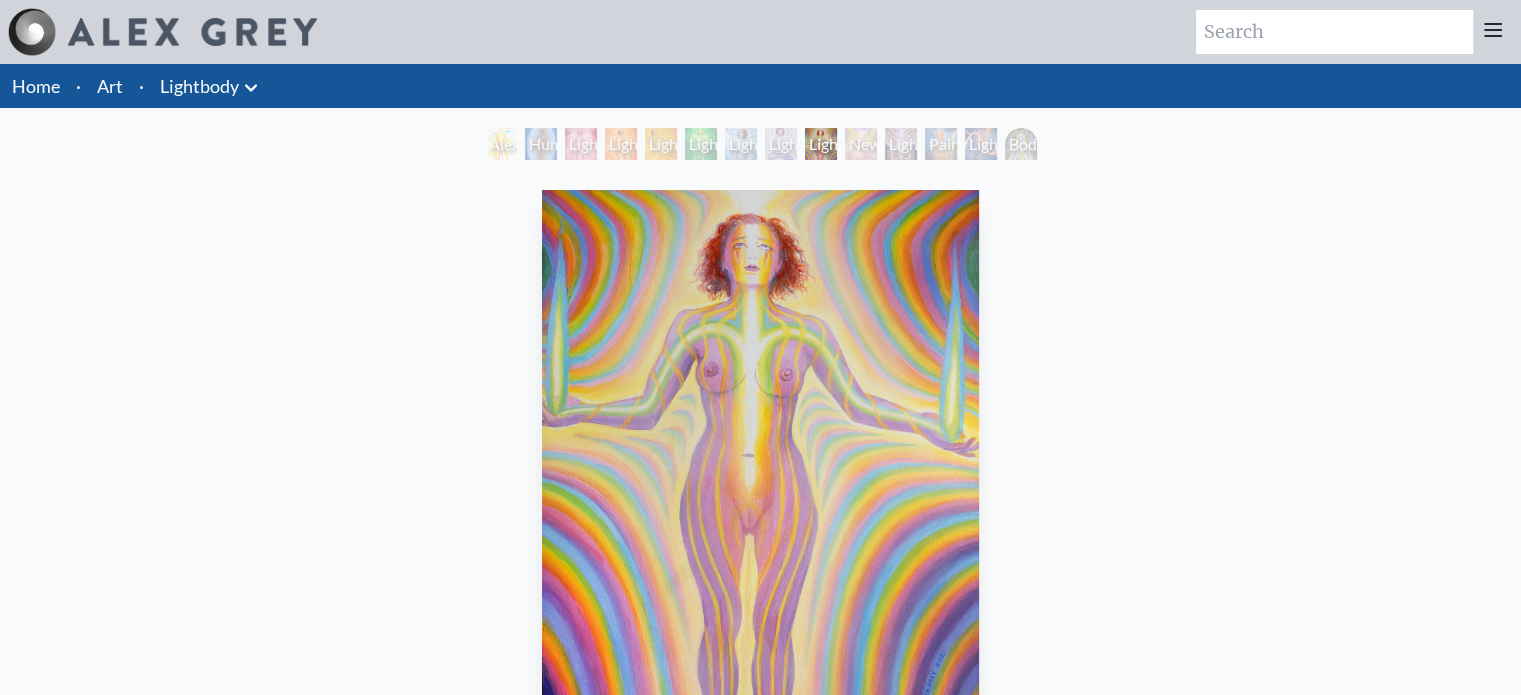 click on "Lightweaver" at bounding box center [901, 144] 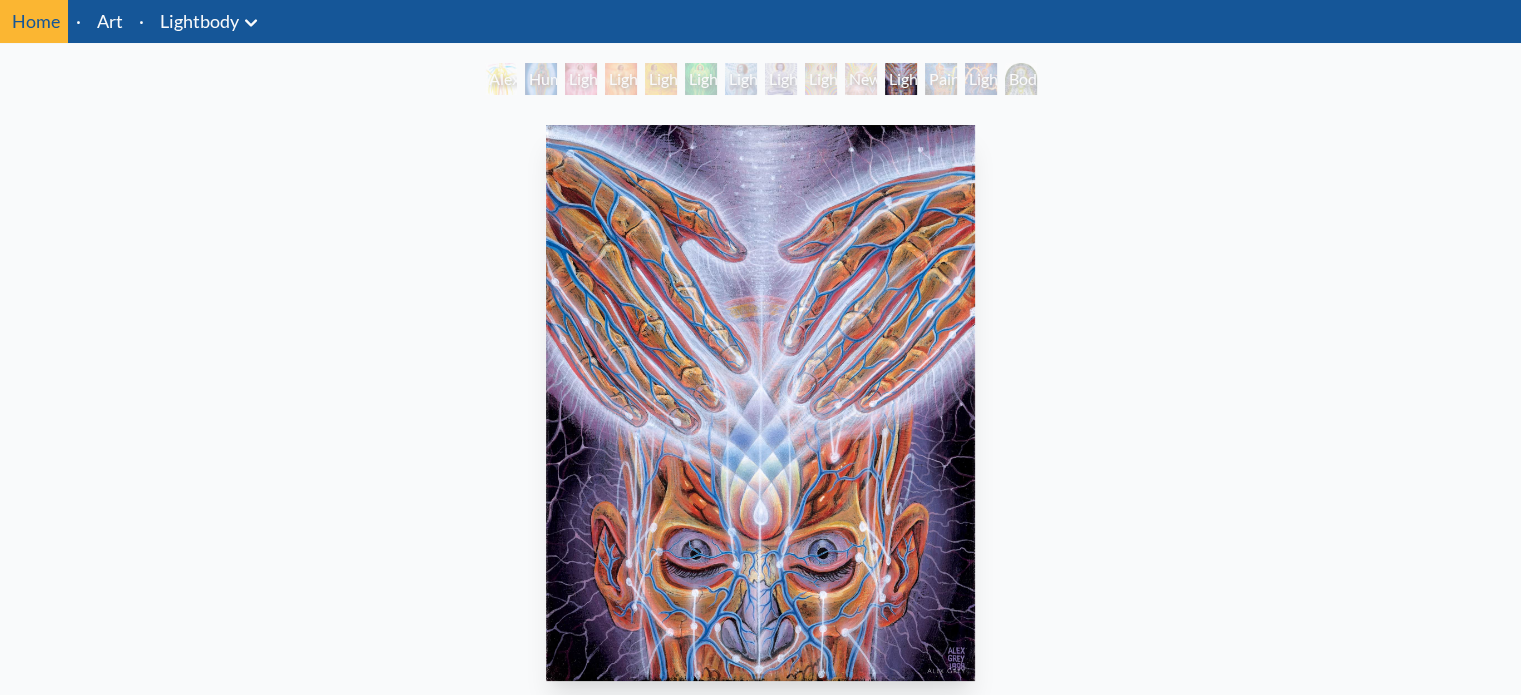 scroll, scrollTop: 100, scrollLeft: 0, axis: vertical 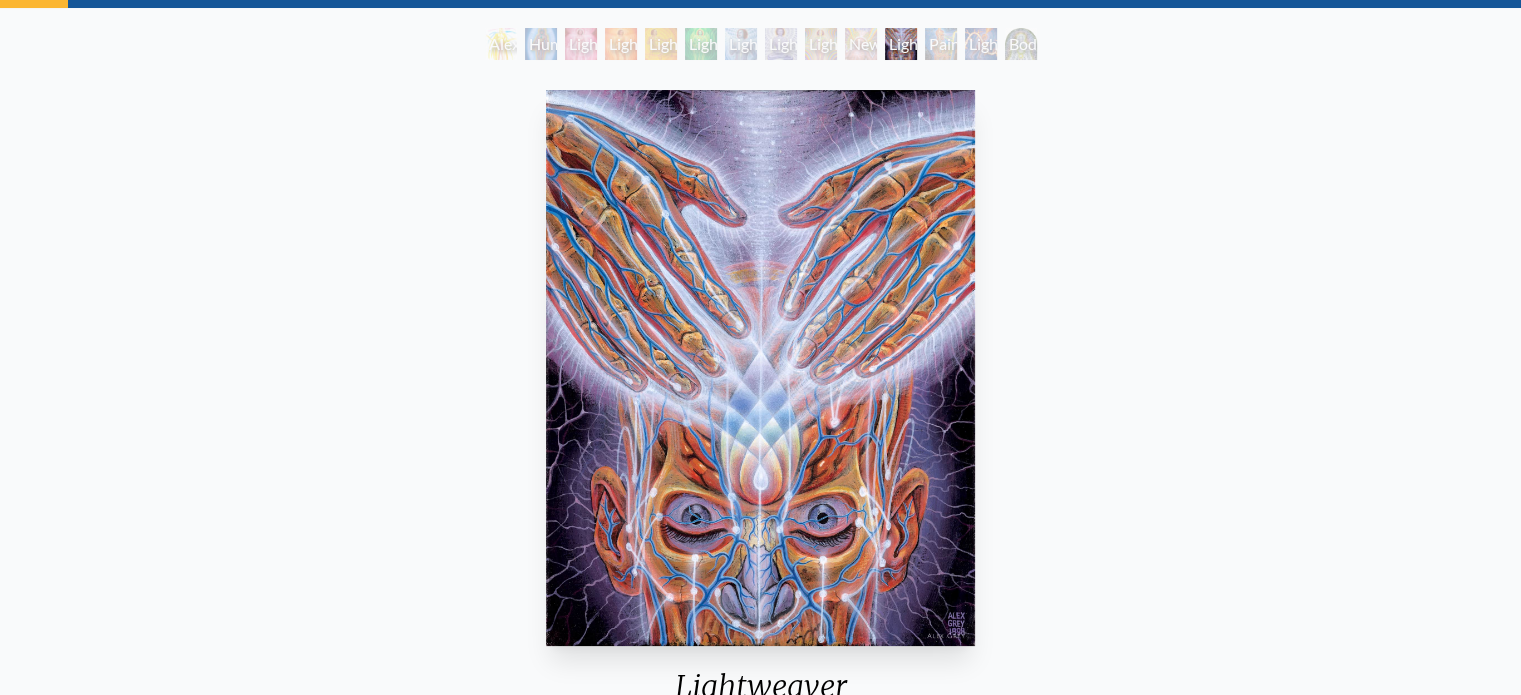 click on "Newborn" at bounding box center (861, 44) 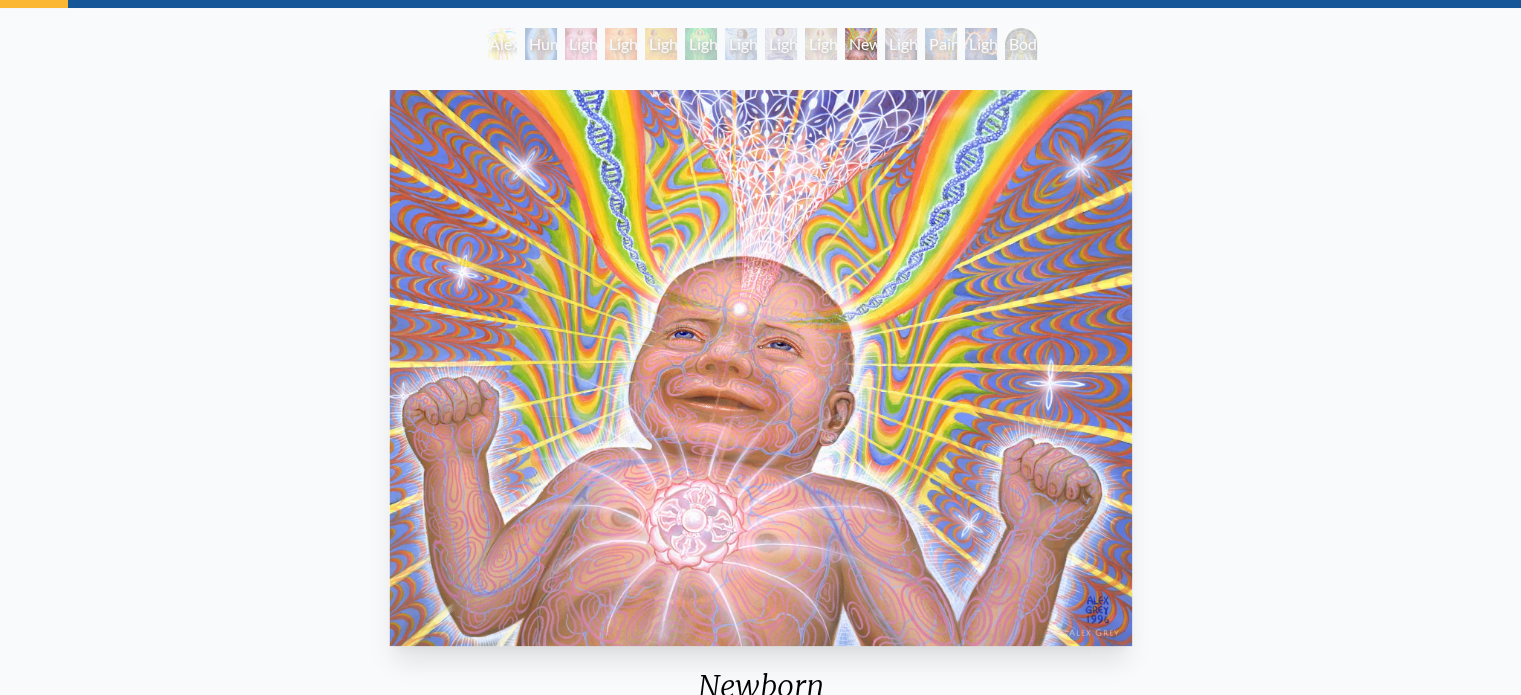 click on "Painting" at bounding box center (941, 44) 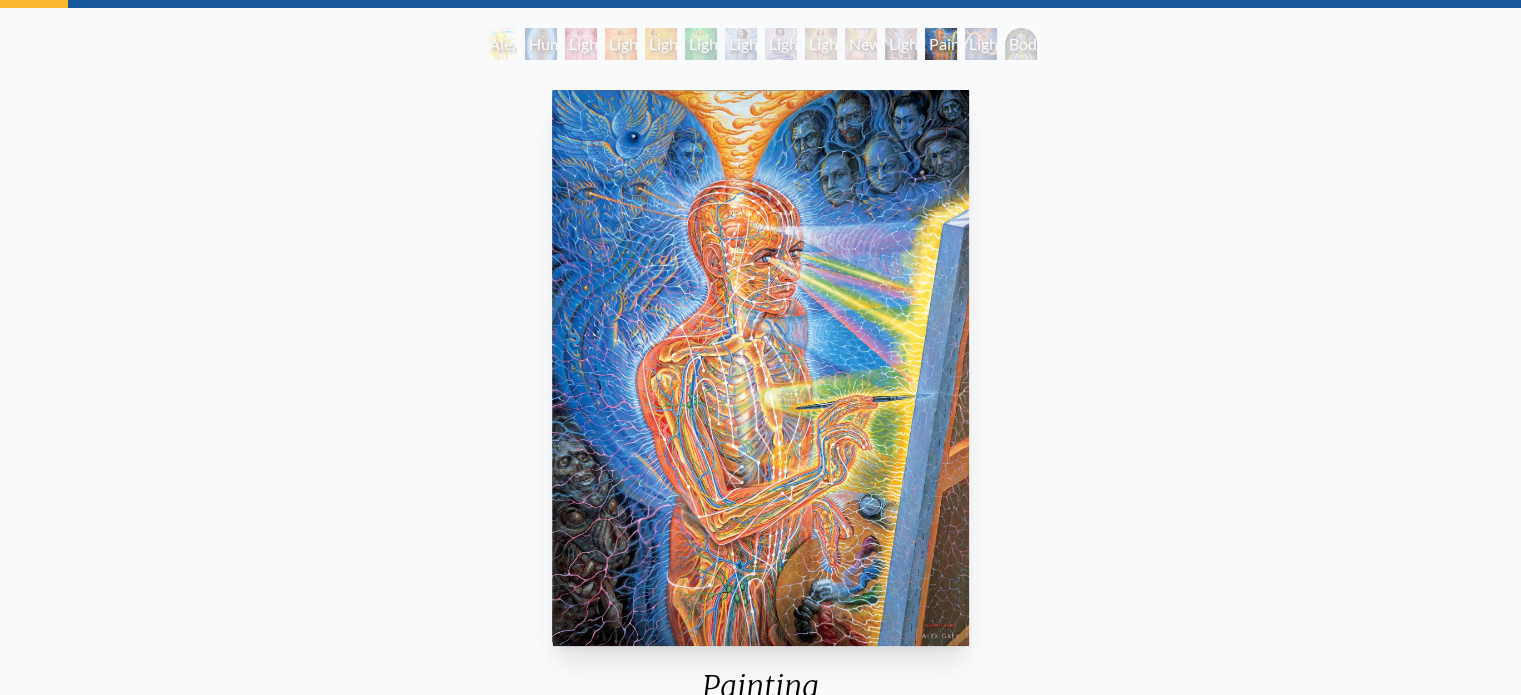 click on "Lightworker" at bounding box center (981, 44) 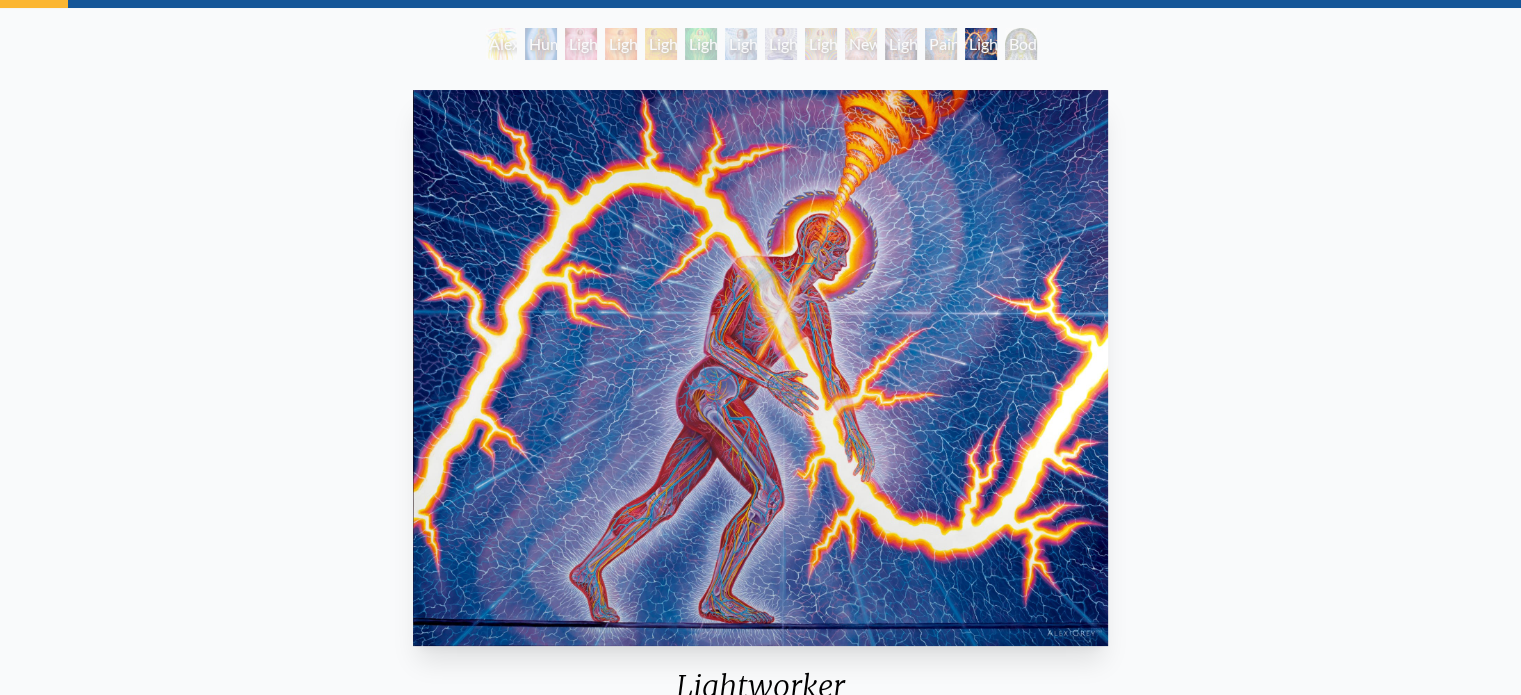 click at bounding box center (760, 368) 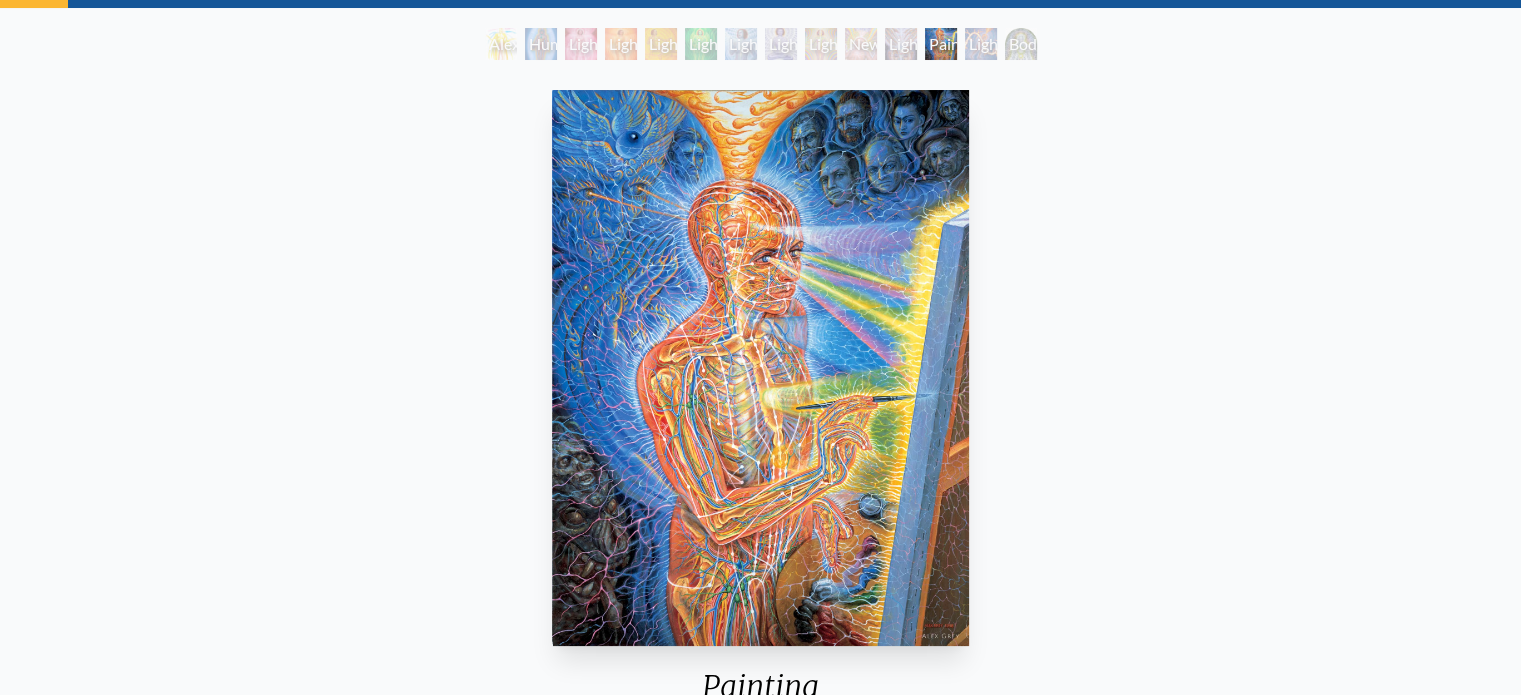 click on "Lightworker" at bounding box center [981, 44] 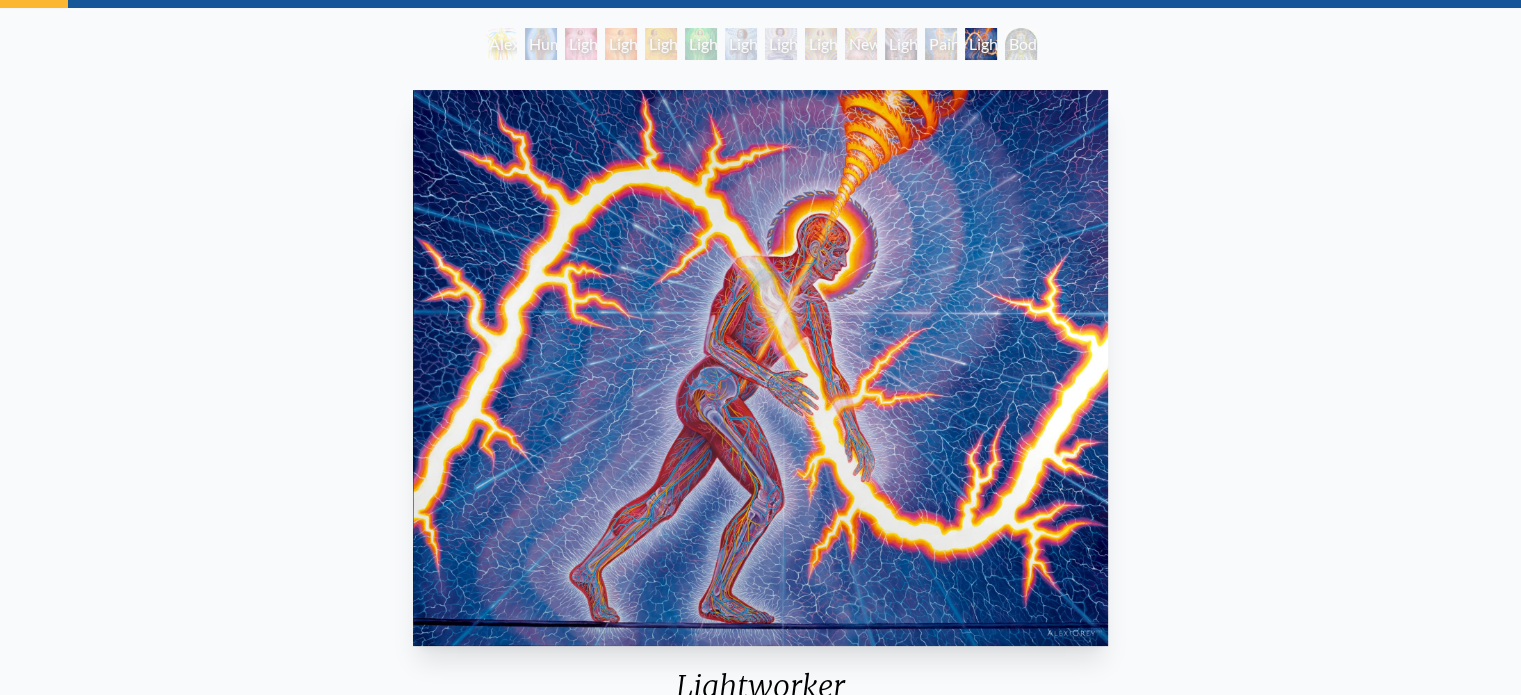 click on "Body/Mind as a Vibratory Field of Energy" at bounding box center (1021, 44) 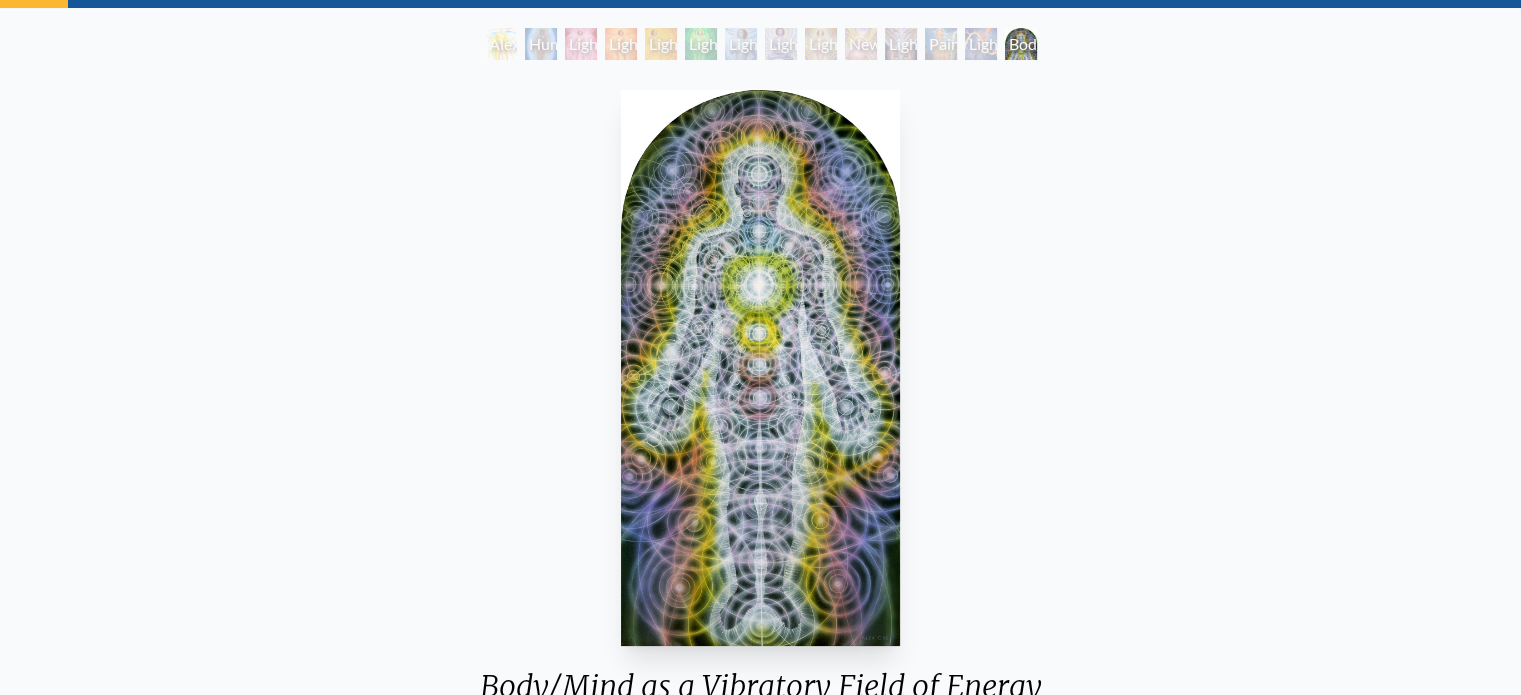 click at bounding box center [760, 368] 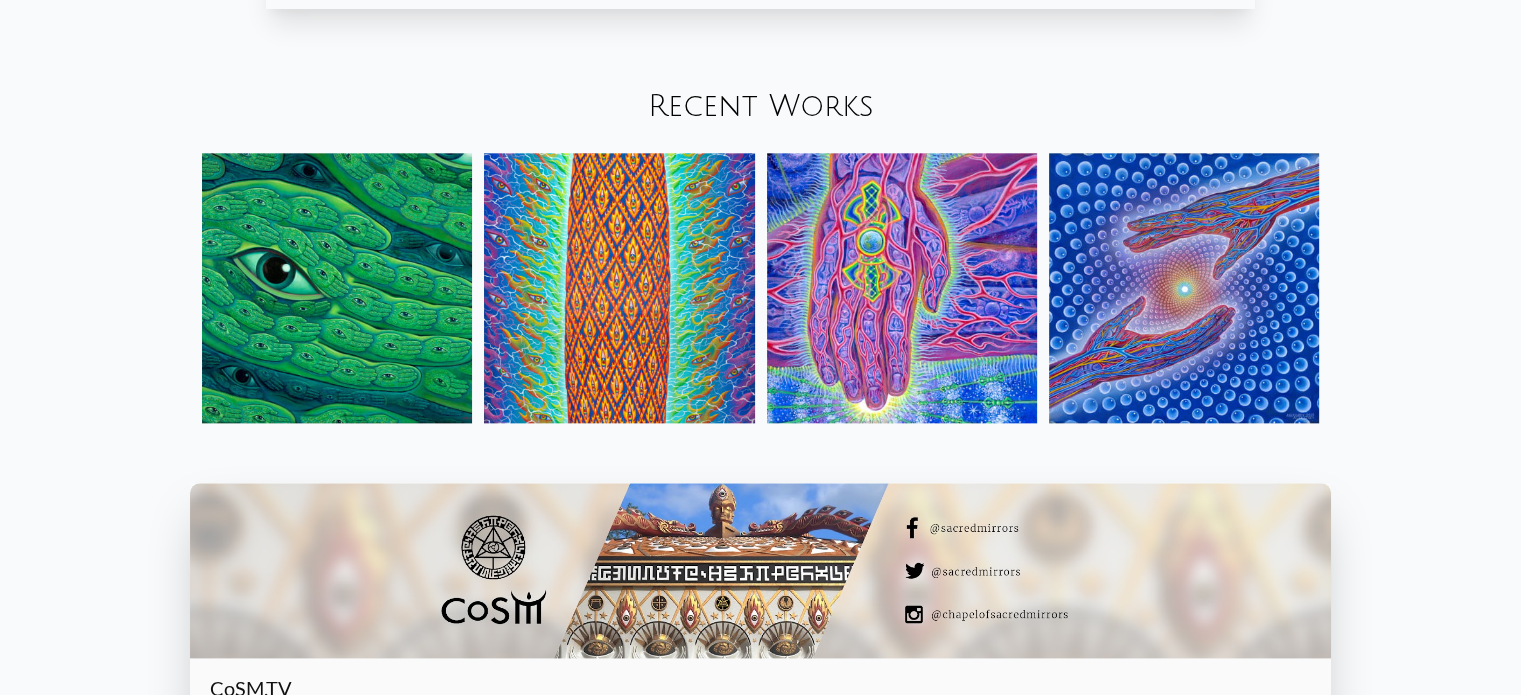 scroll, scrollTop: 2300, scrollLeft: 0, axis: vertical 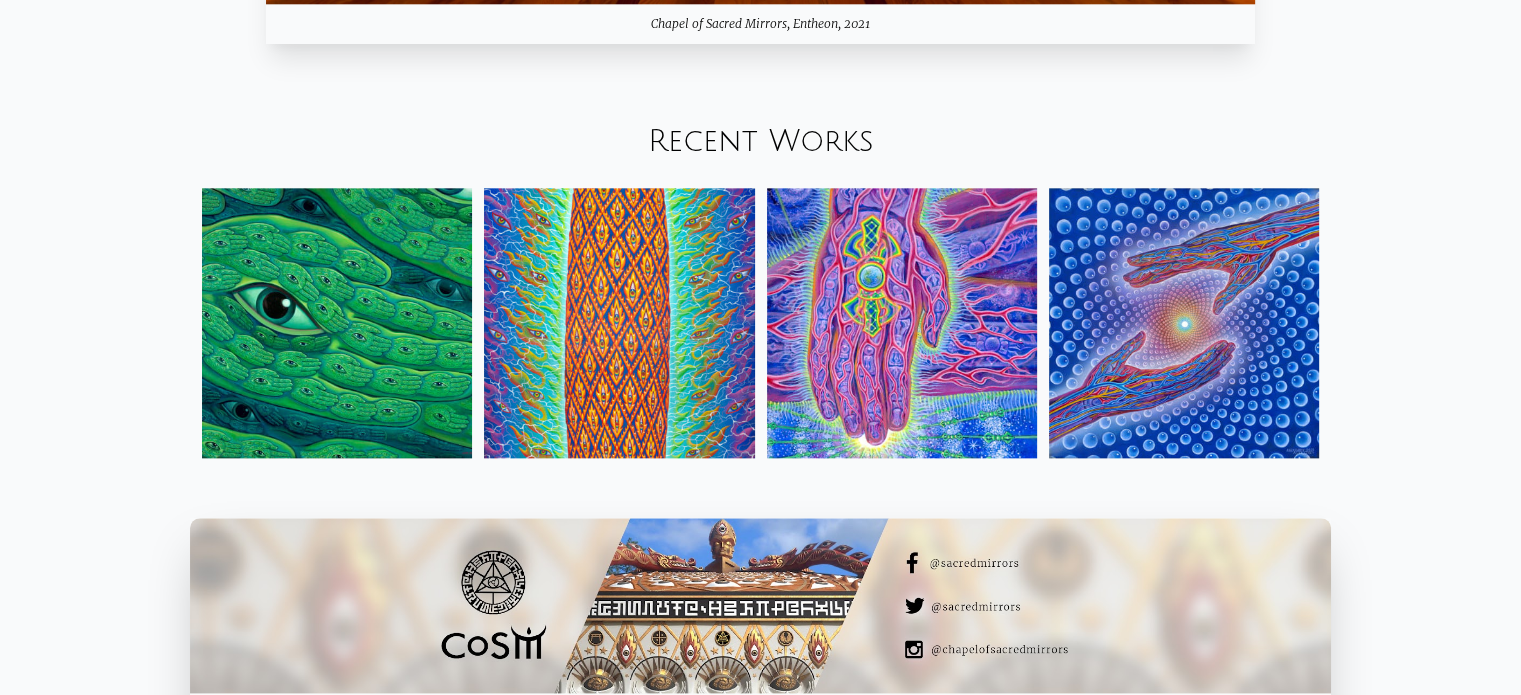 click on "Recent Works" at bounding box center (761, 141) 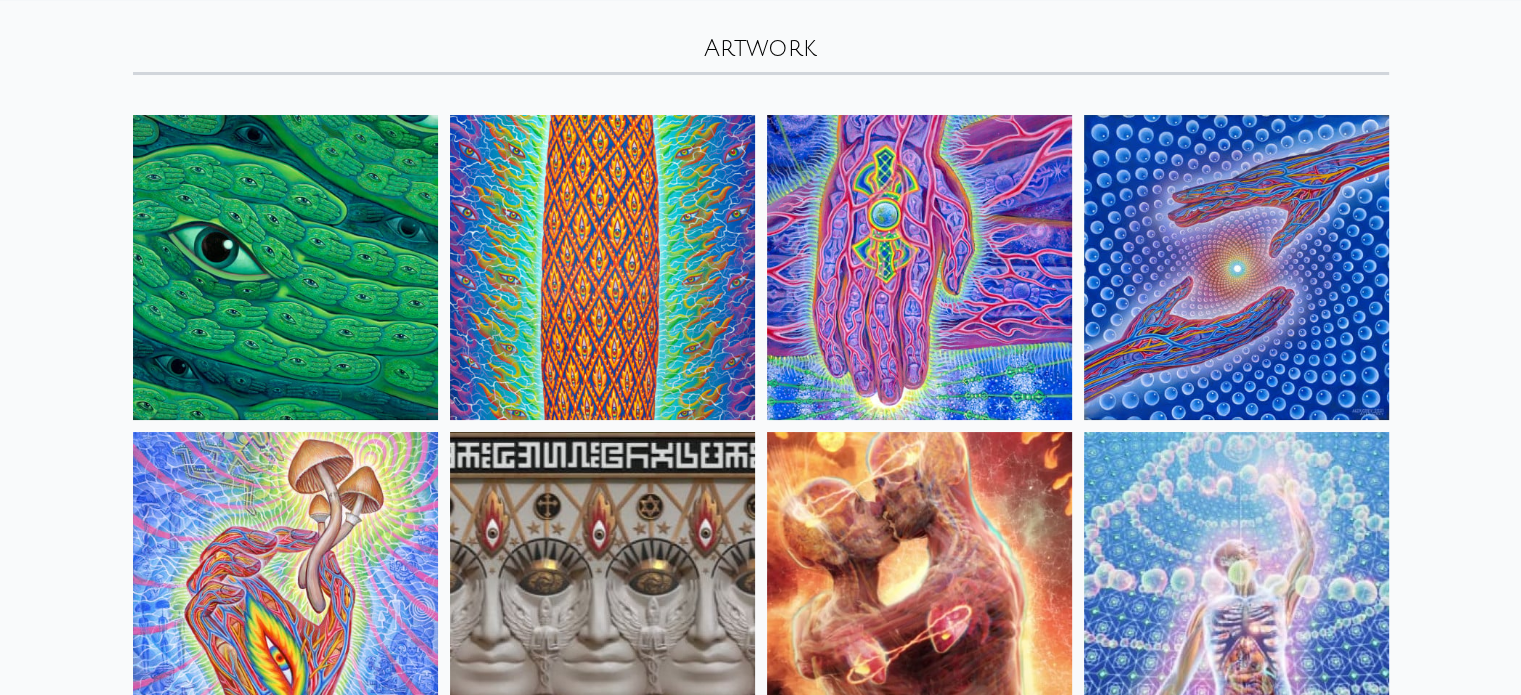 scroll, scrollTop: 300, scrollLeft: 0, axis: vertical 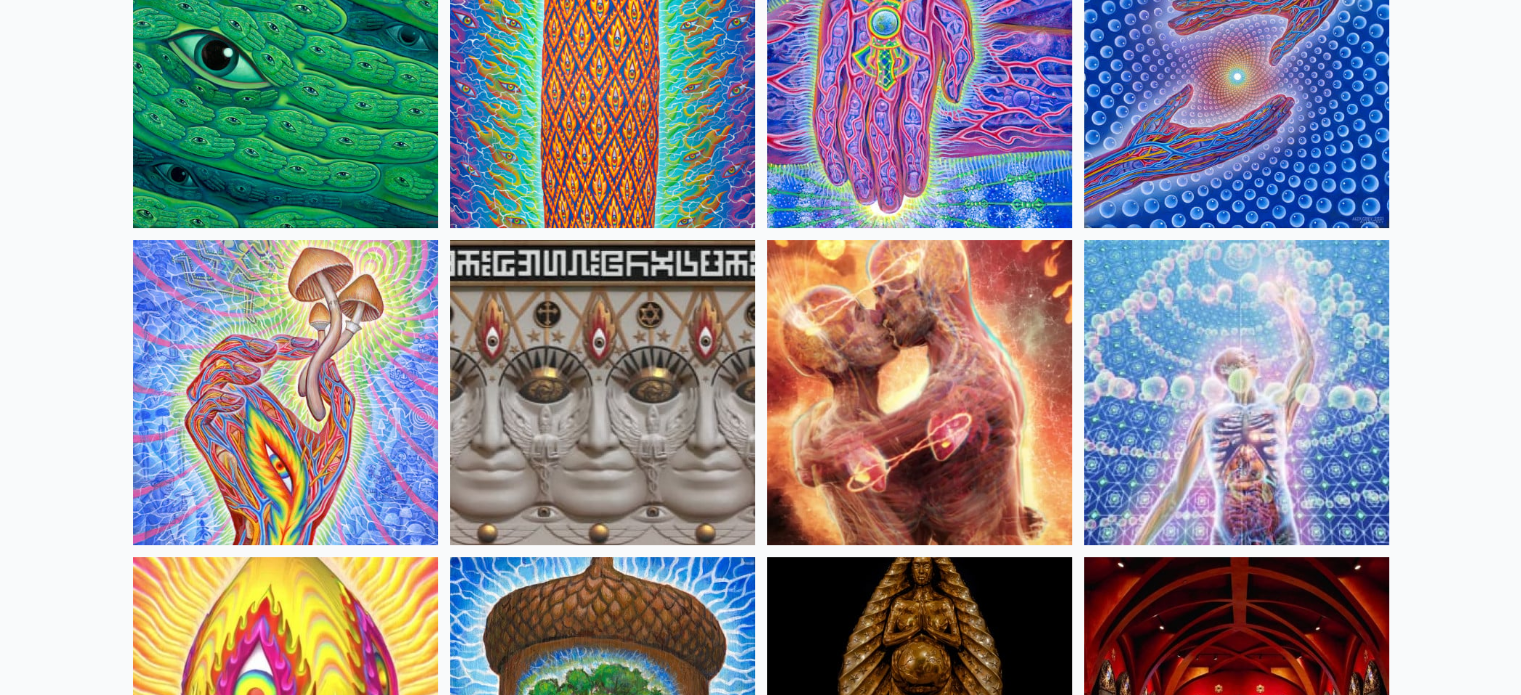 click at bounding box center [602, 75] 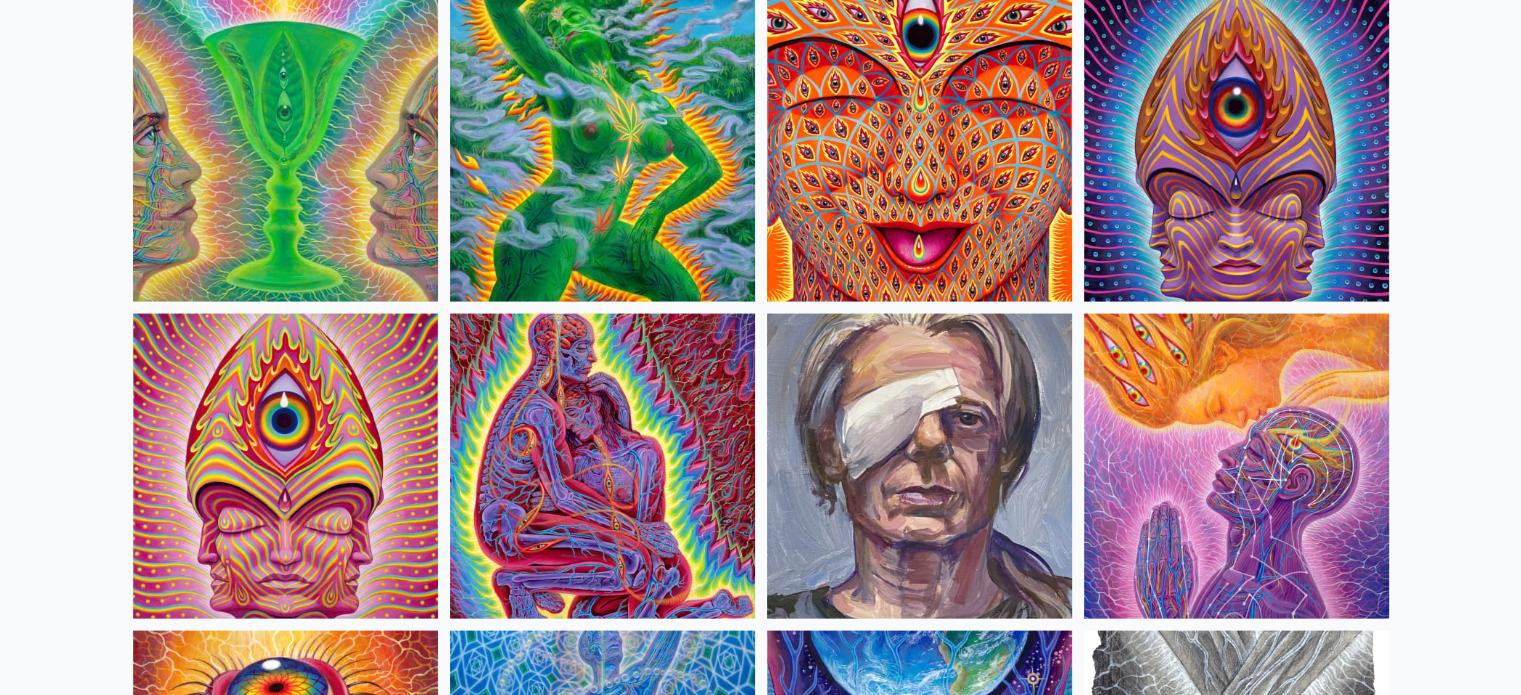 scroll, scrollTop: 4000, scrollLeft: 0, axis: vertical 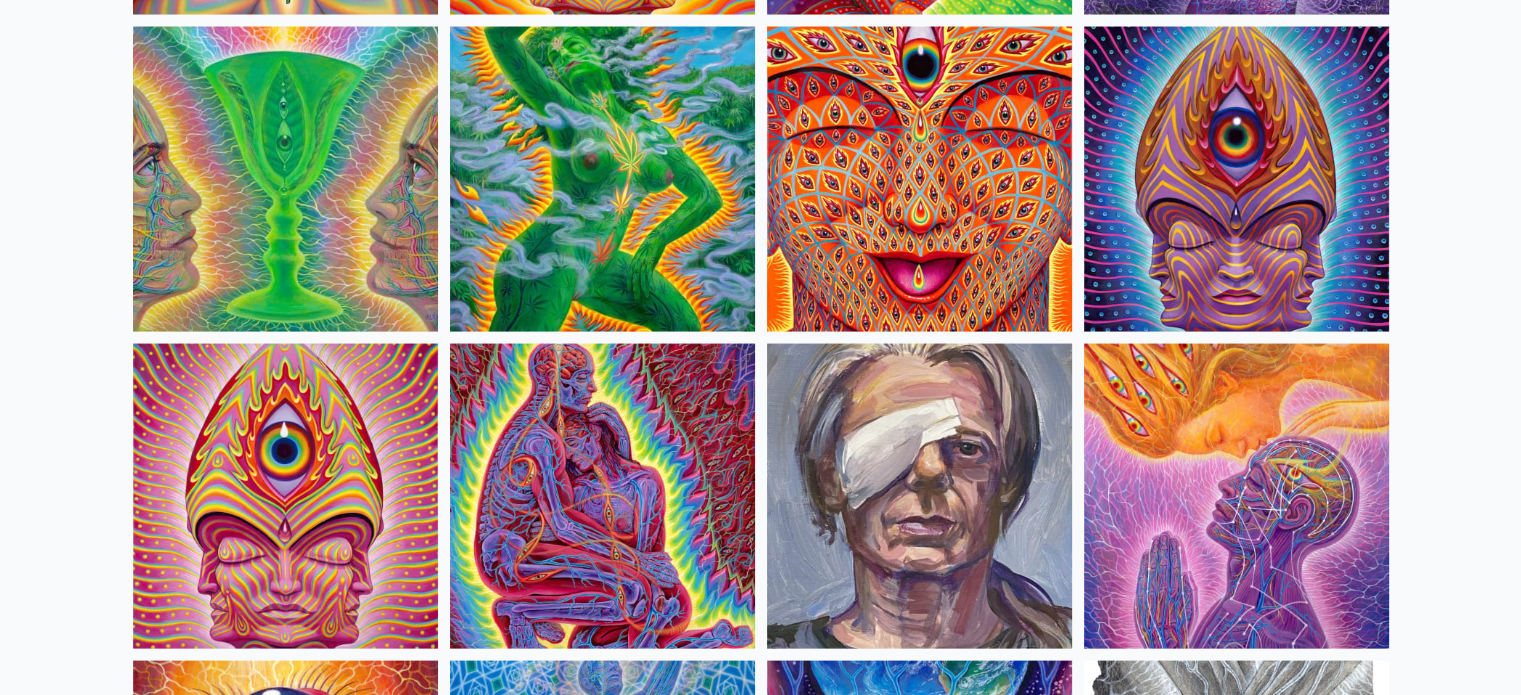click at bounding box center (602, 179) 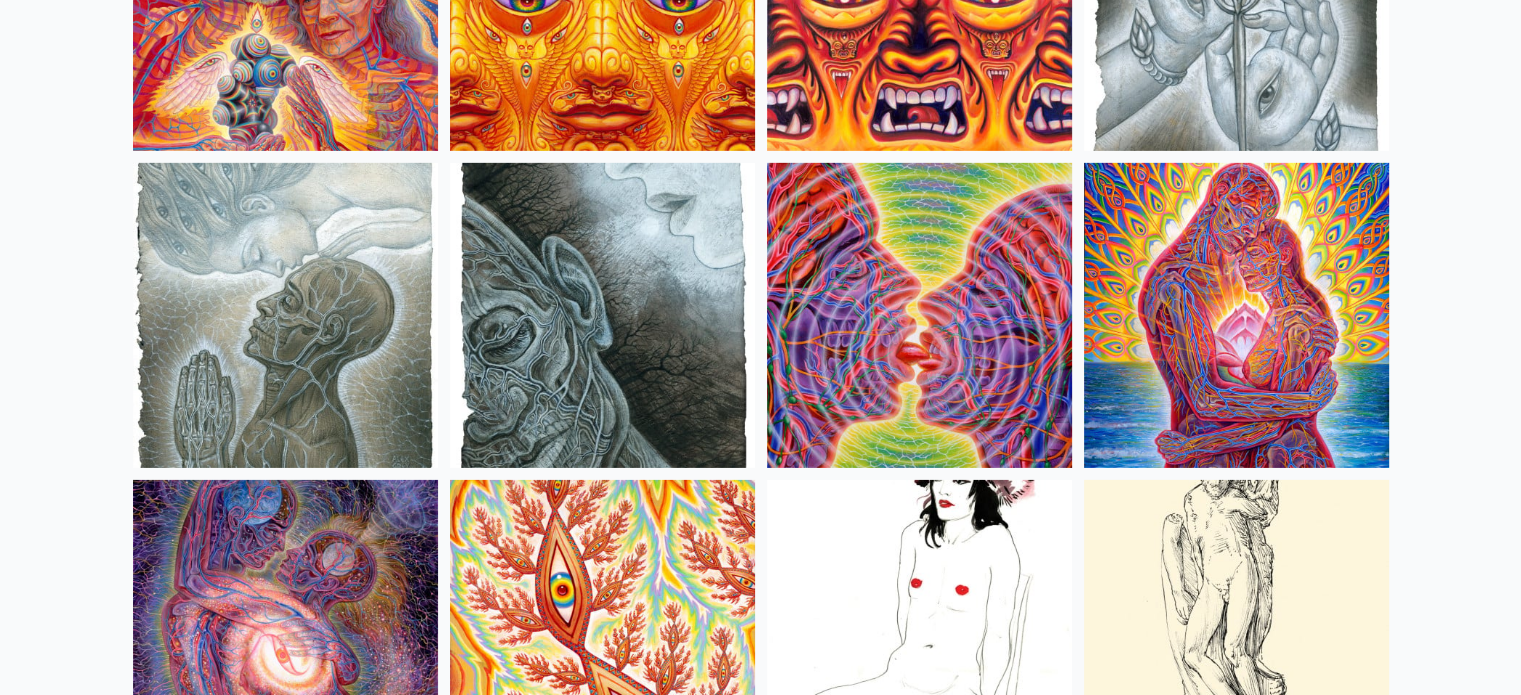 scroll, scrollTop: 6700, scrollLeft: 0, axis: vertical 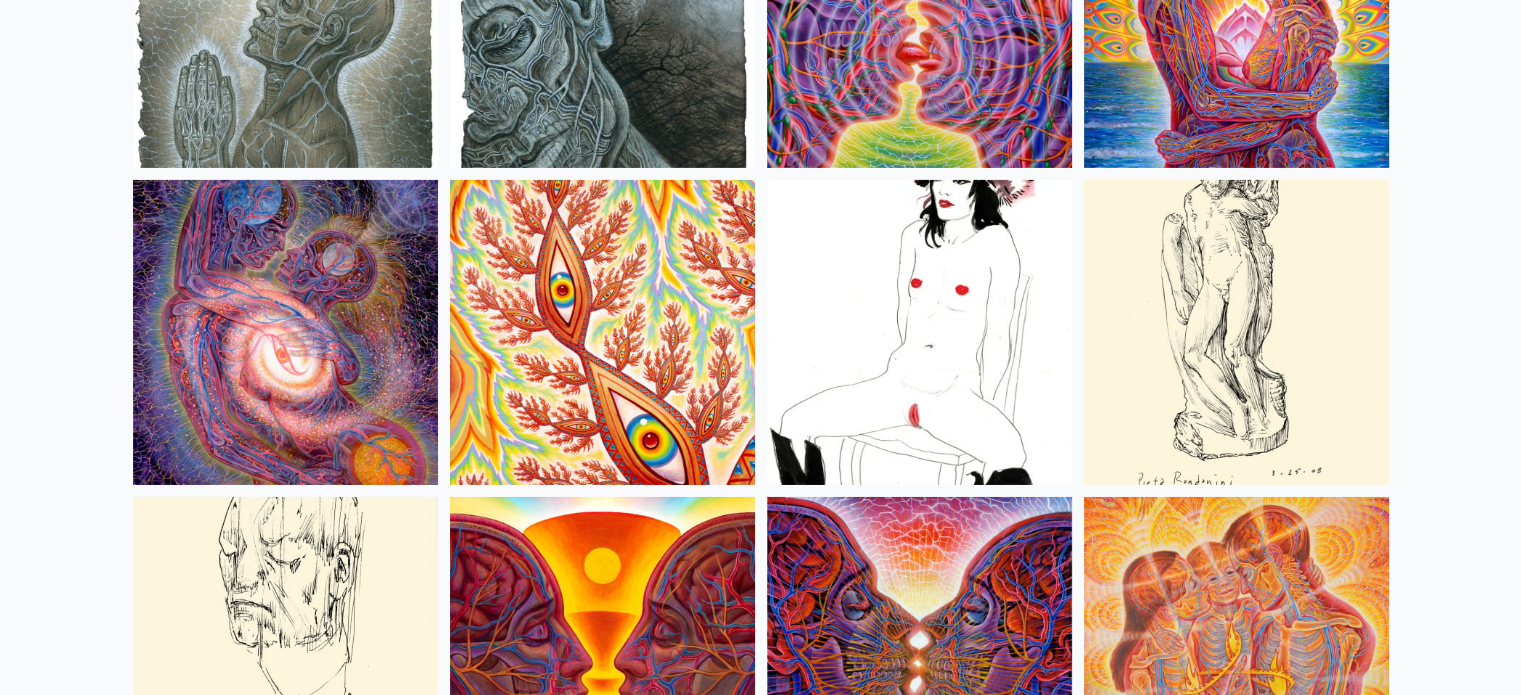 click at bounding box center [285, 332] 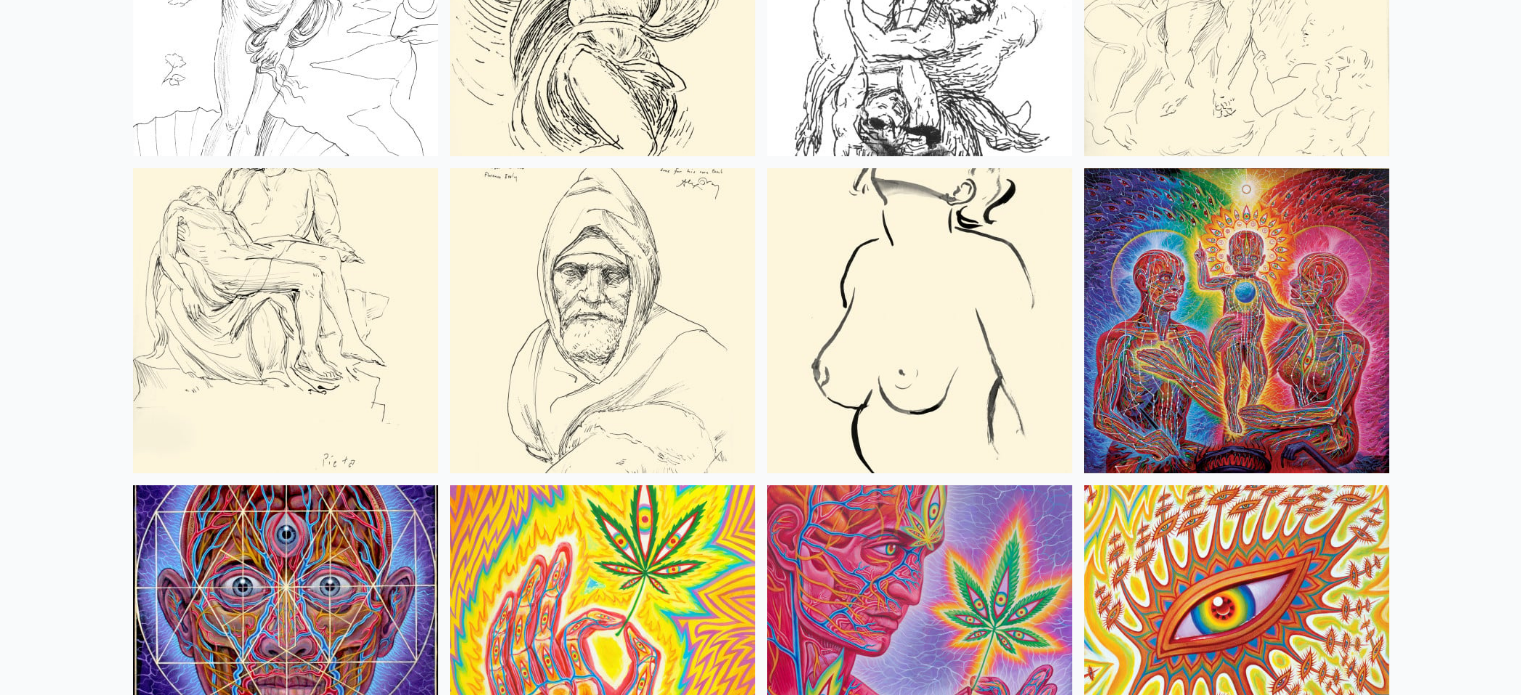 scroll, scrollTop: 8300, scrollLeft: 0, axis: vertical 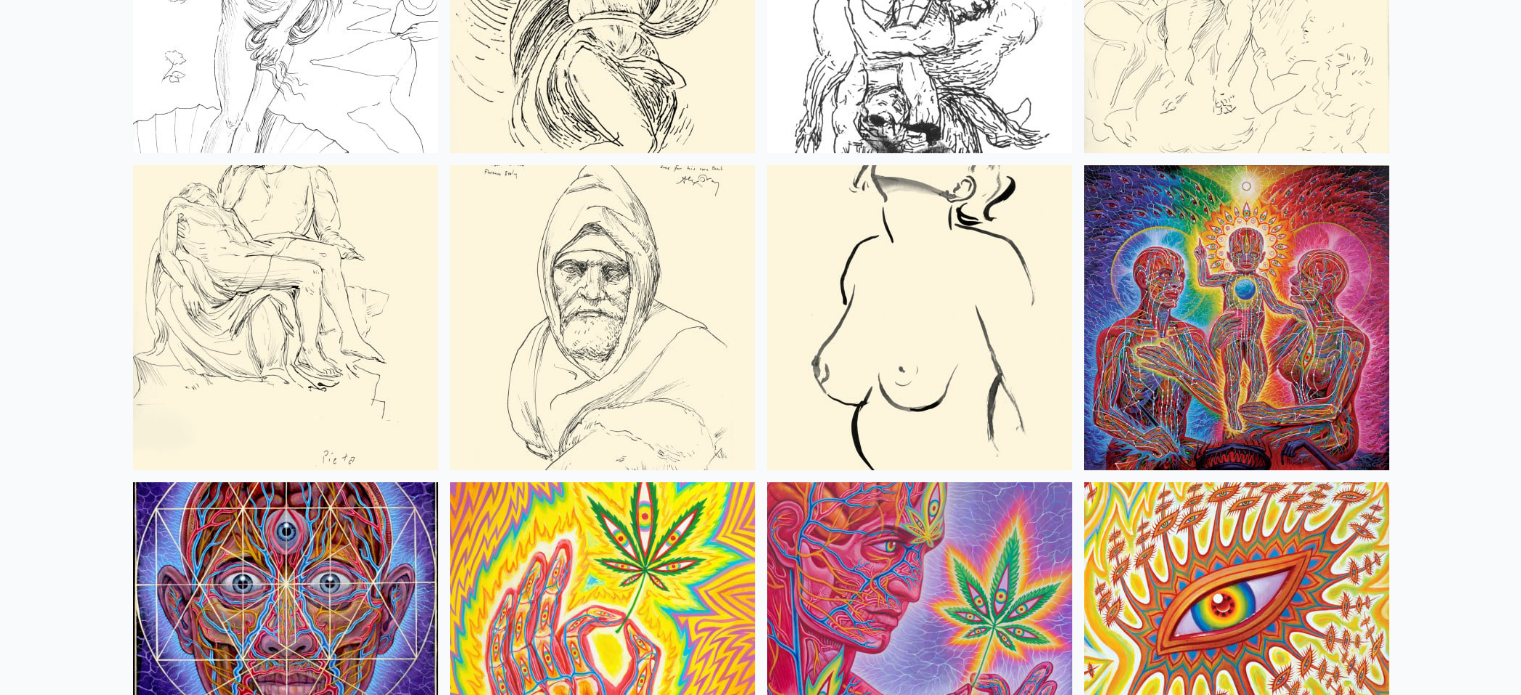 click at bounding box center (1236, 317) 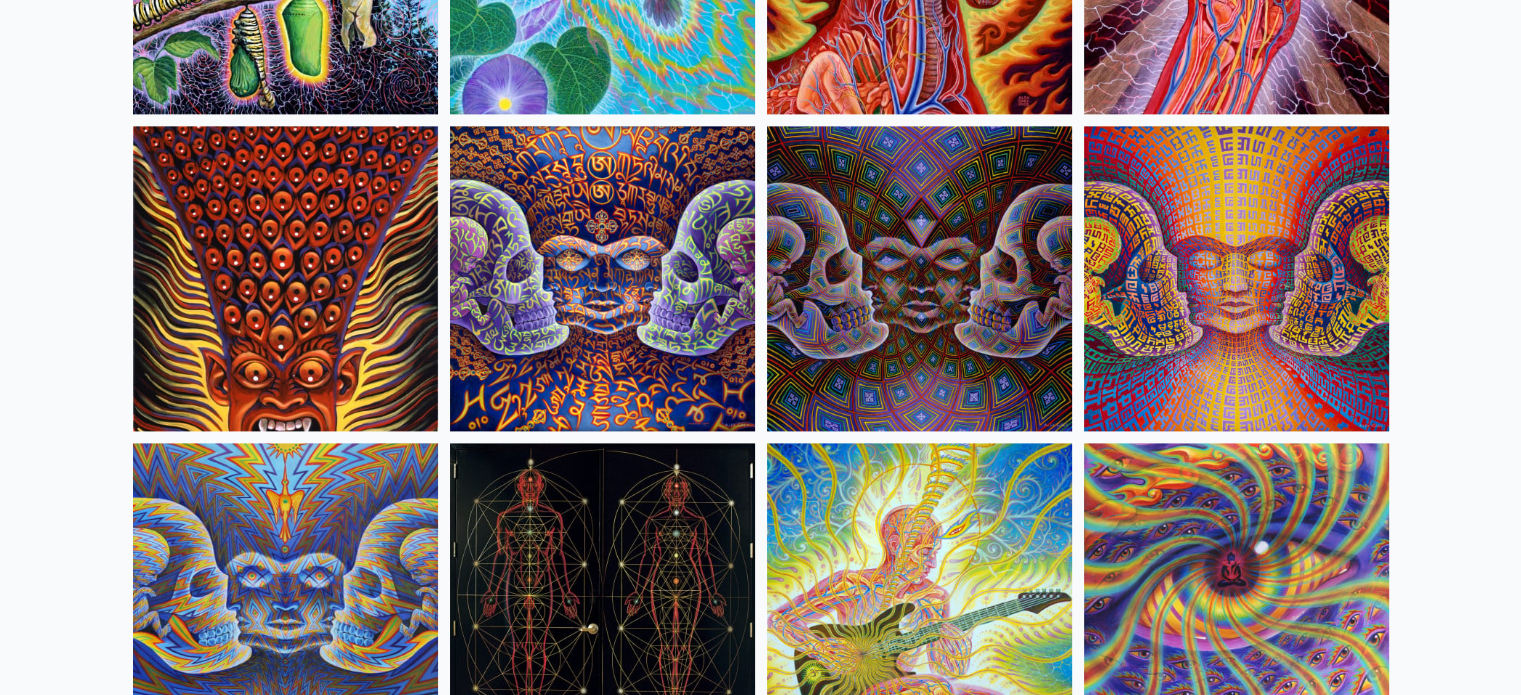scroll, scrollTop: 10500, scrollLeft: 0, axis: vertical 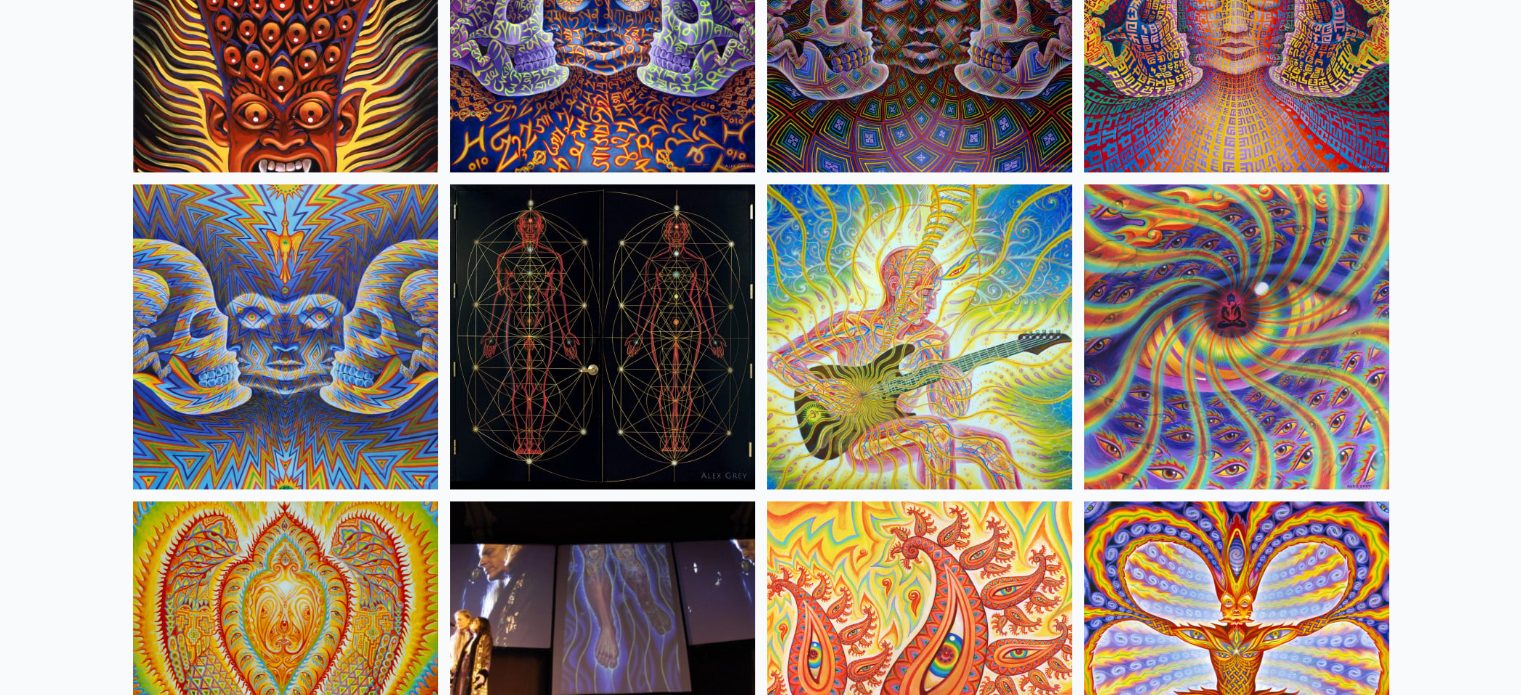 click at bounding box center [1236, 336] 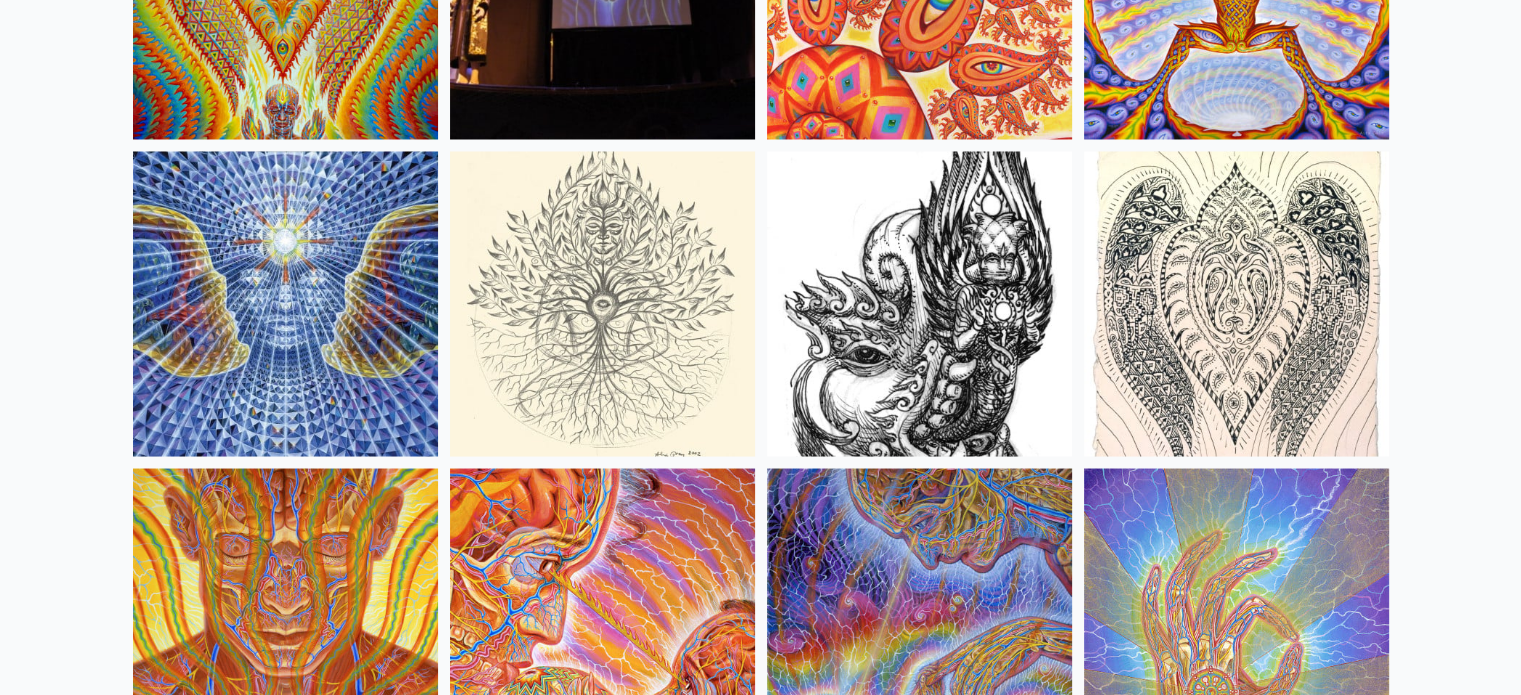 scroll, scrollTop: 11700, scrollLeft: 0, axis: vertical 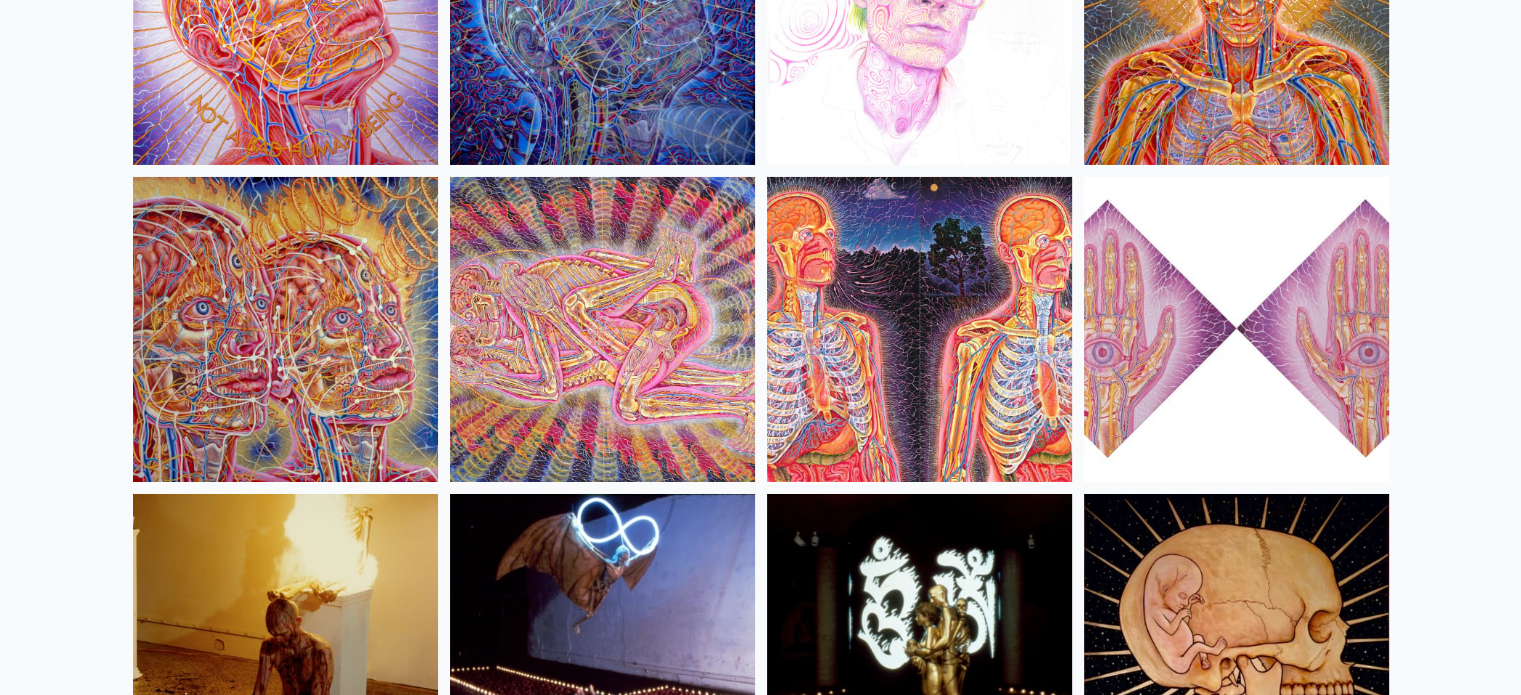 click at bounding box center [602, 329] 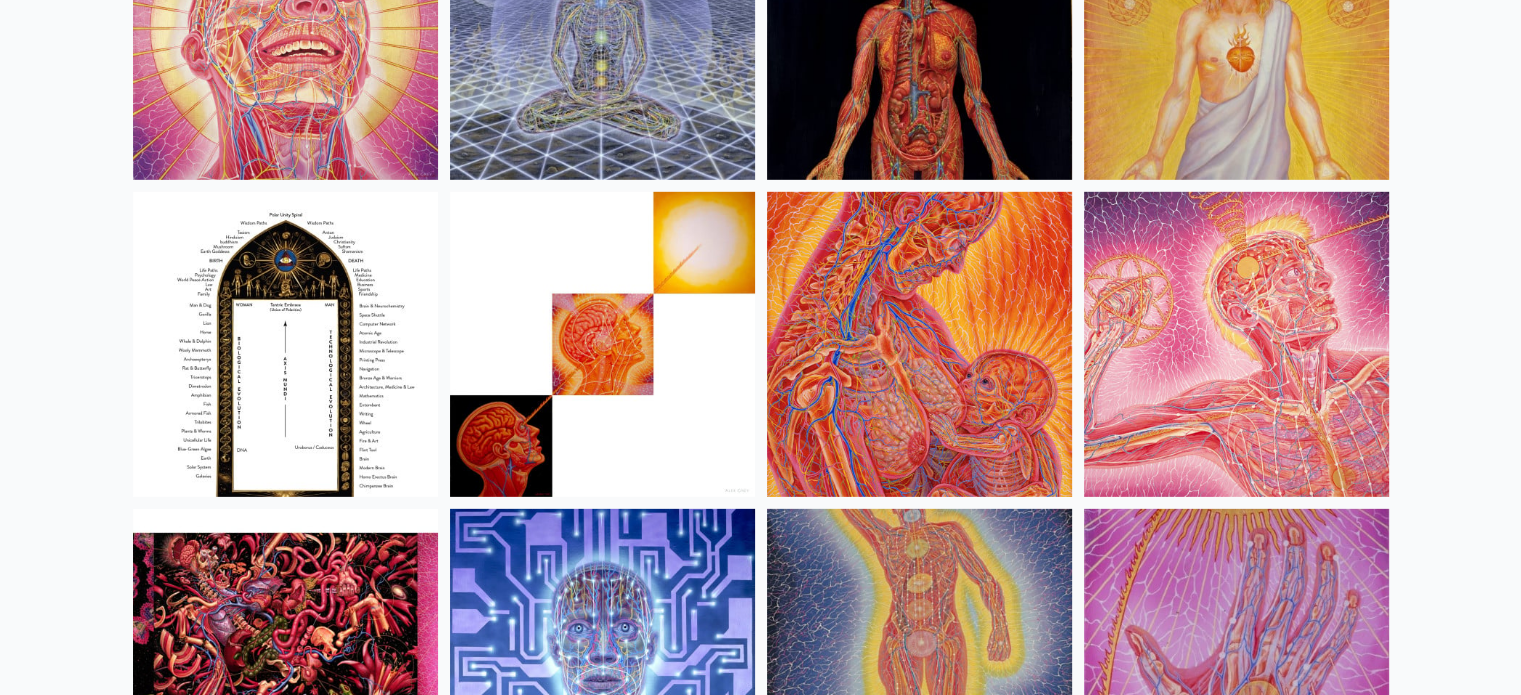 scroll, scrollTop: 21236, scrollLeft: 0, axis: vertical 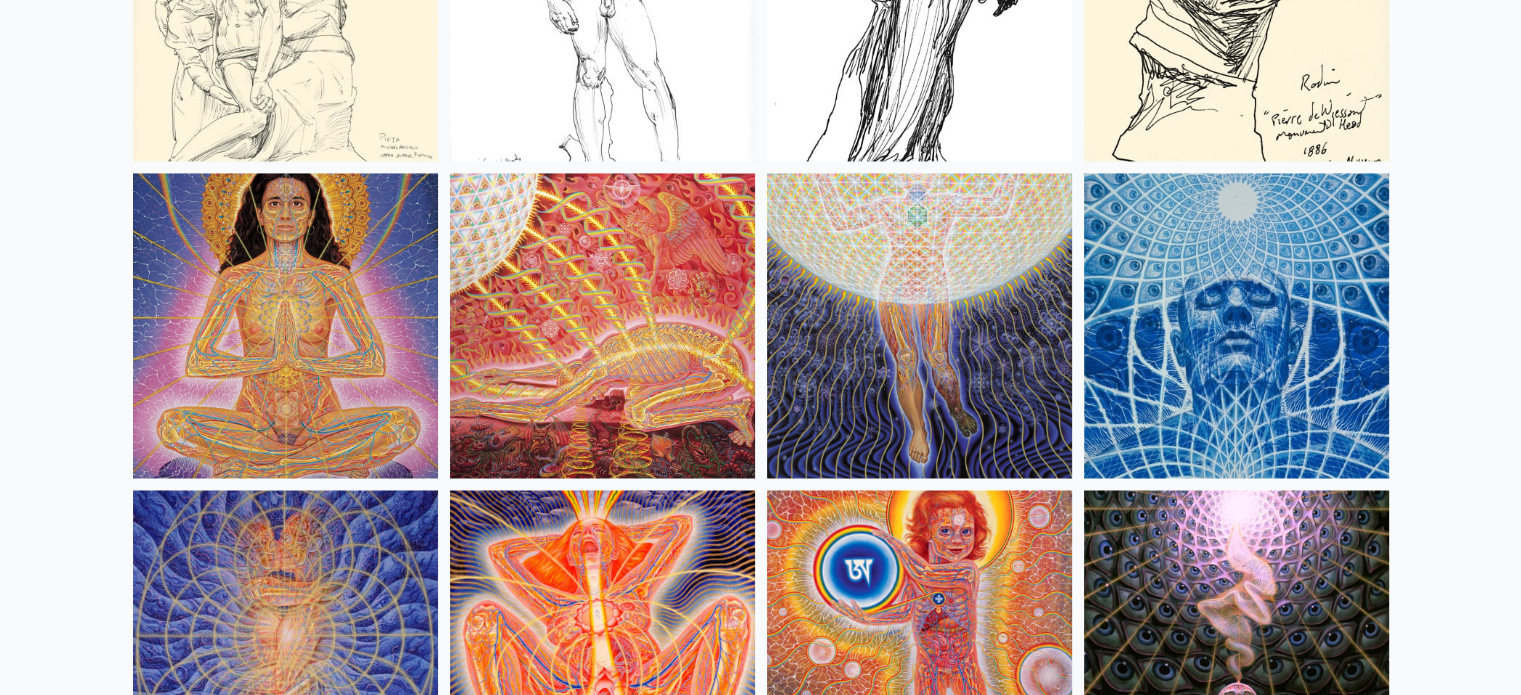 drag, startPoint x: 283, startPoint y: 303, endPoint x: 339, endPoint y: 220, distance: 100.12492 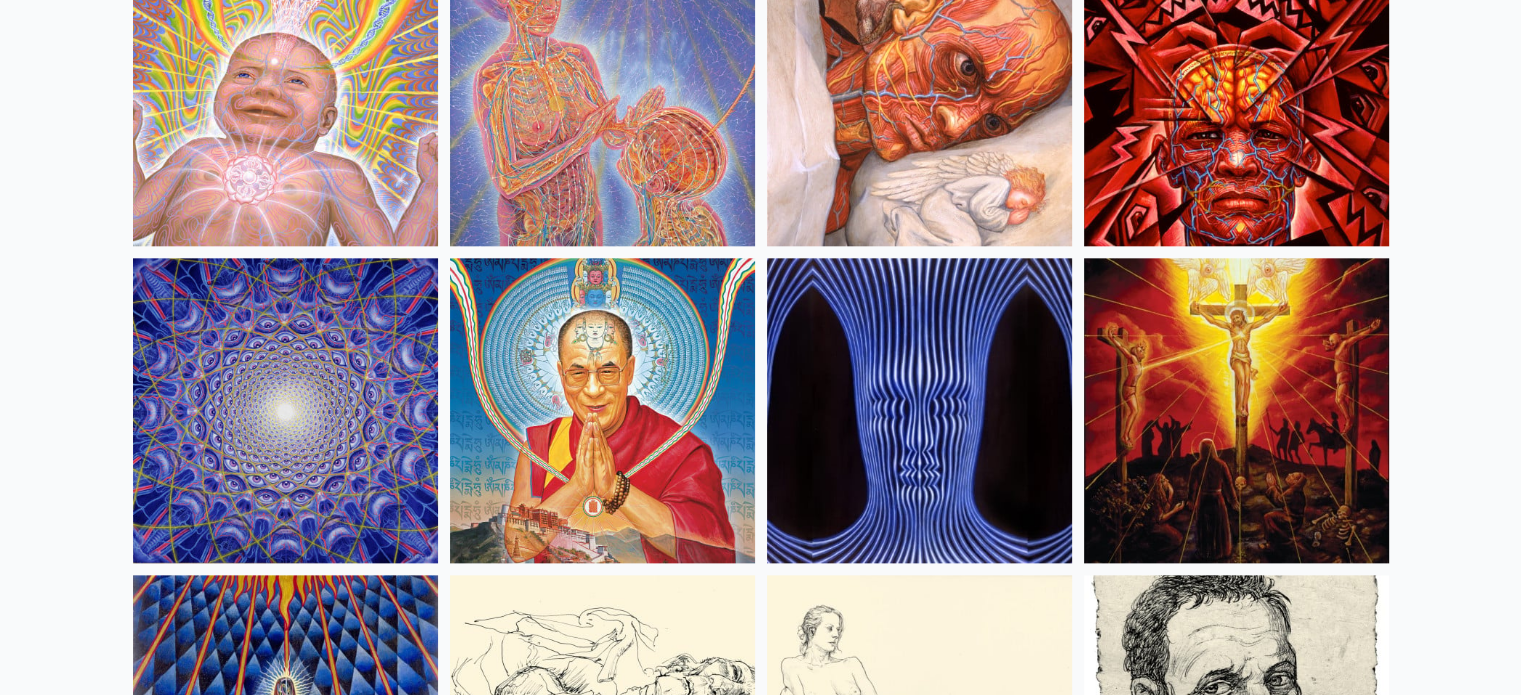 scroll, scrollTop: 17336, scrollLeft: 0, axis: vertical 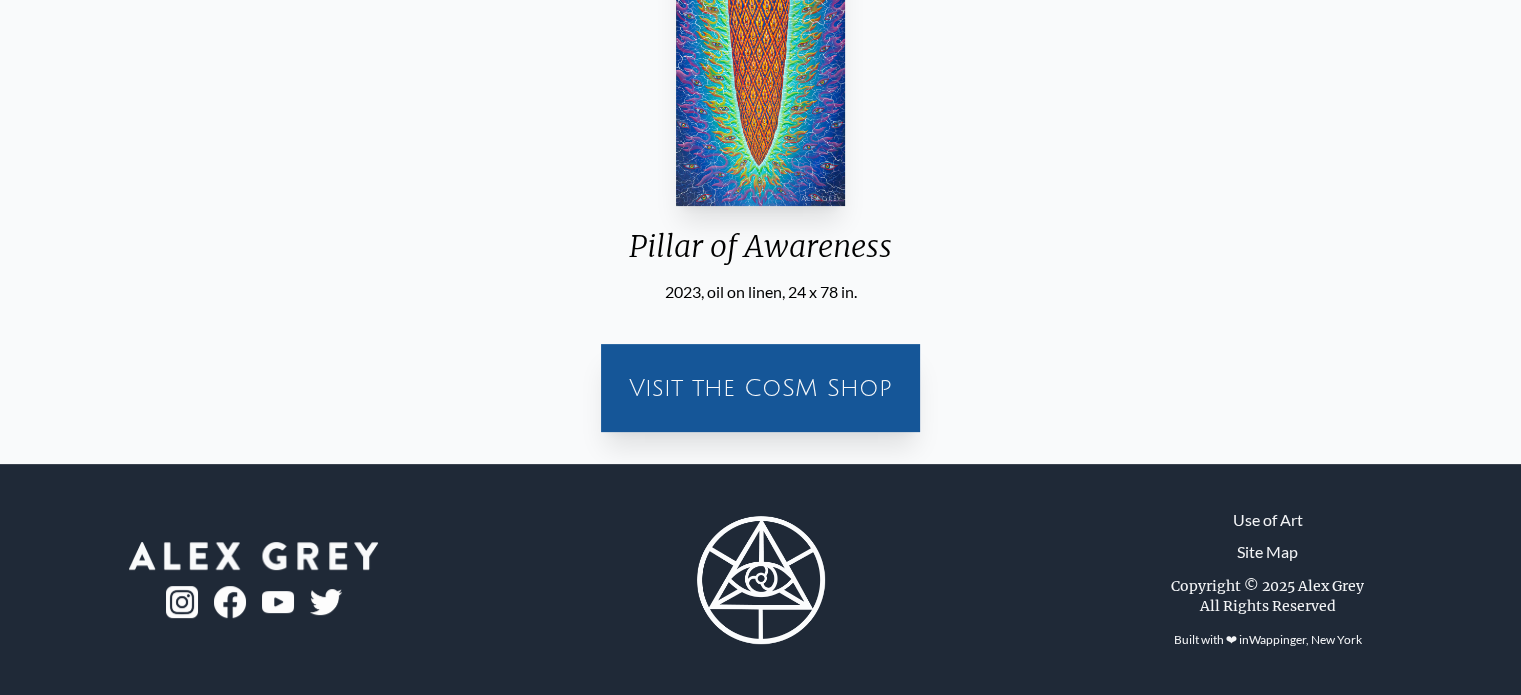 click at bounding box center [761, -72] 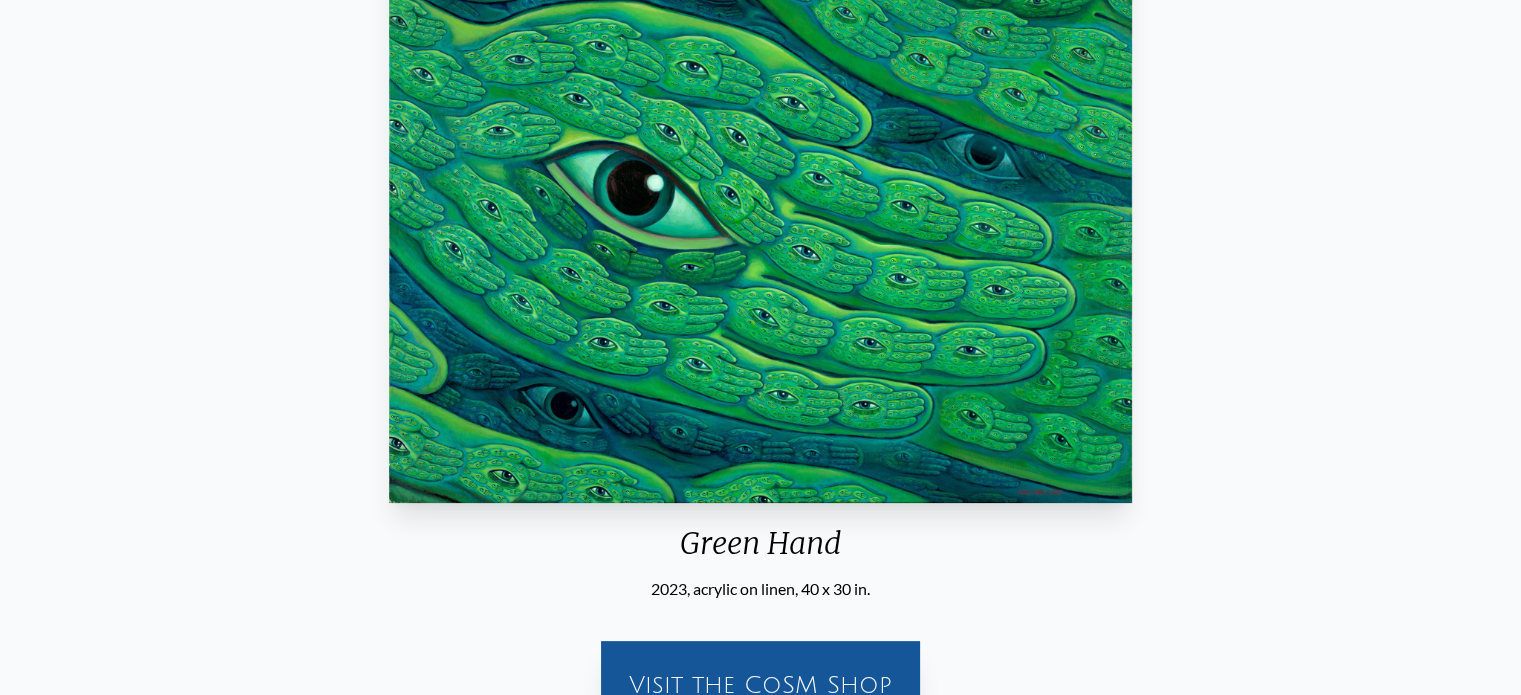 scroll, scrollTop: 240, scrollLeft: 0, axis: vertical 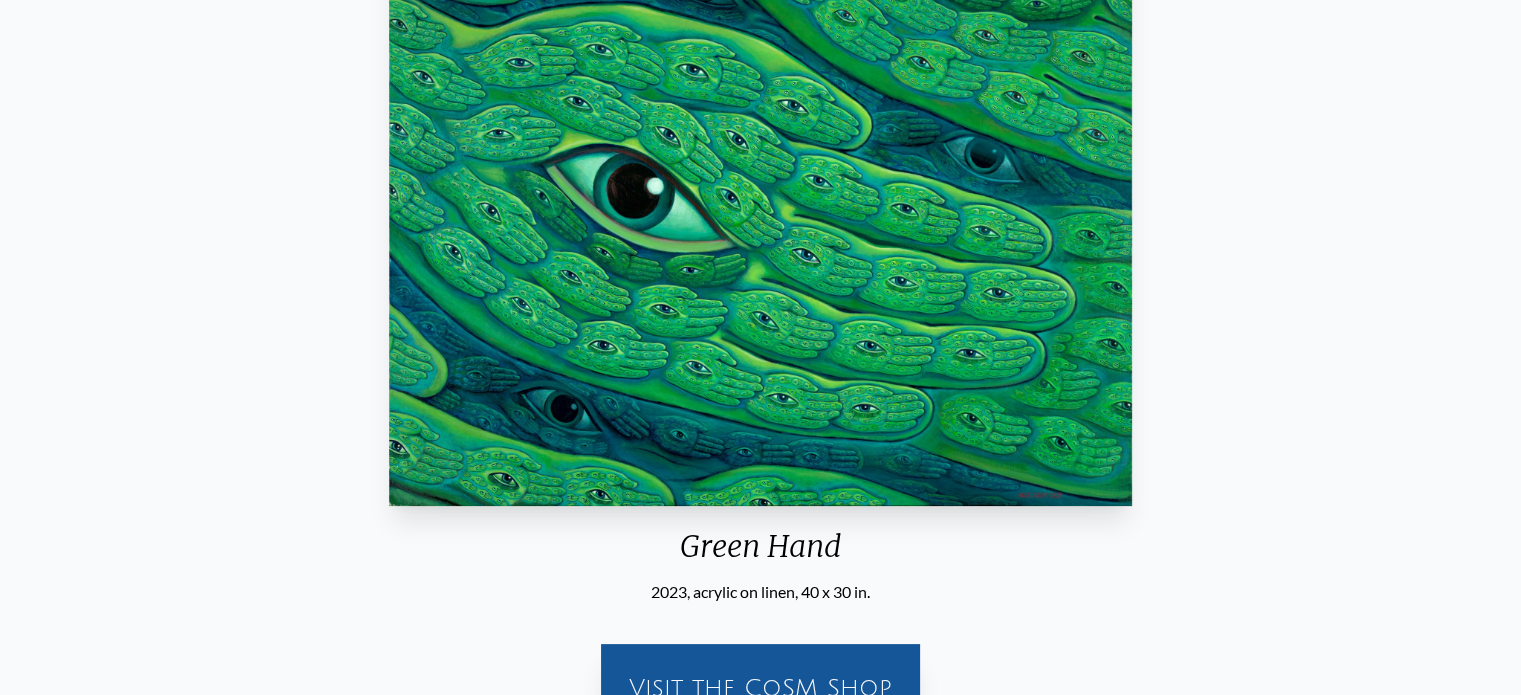 click at bounding box center [760, 228] 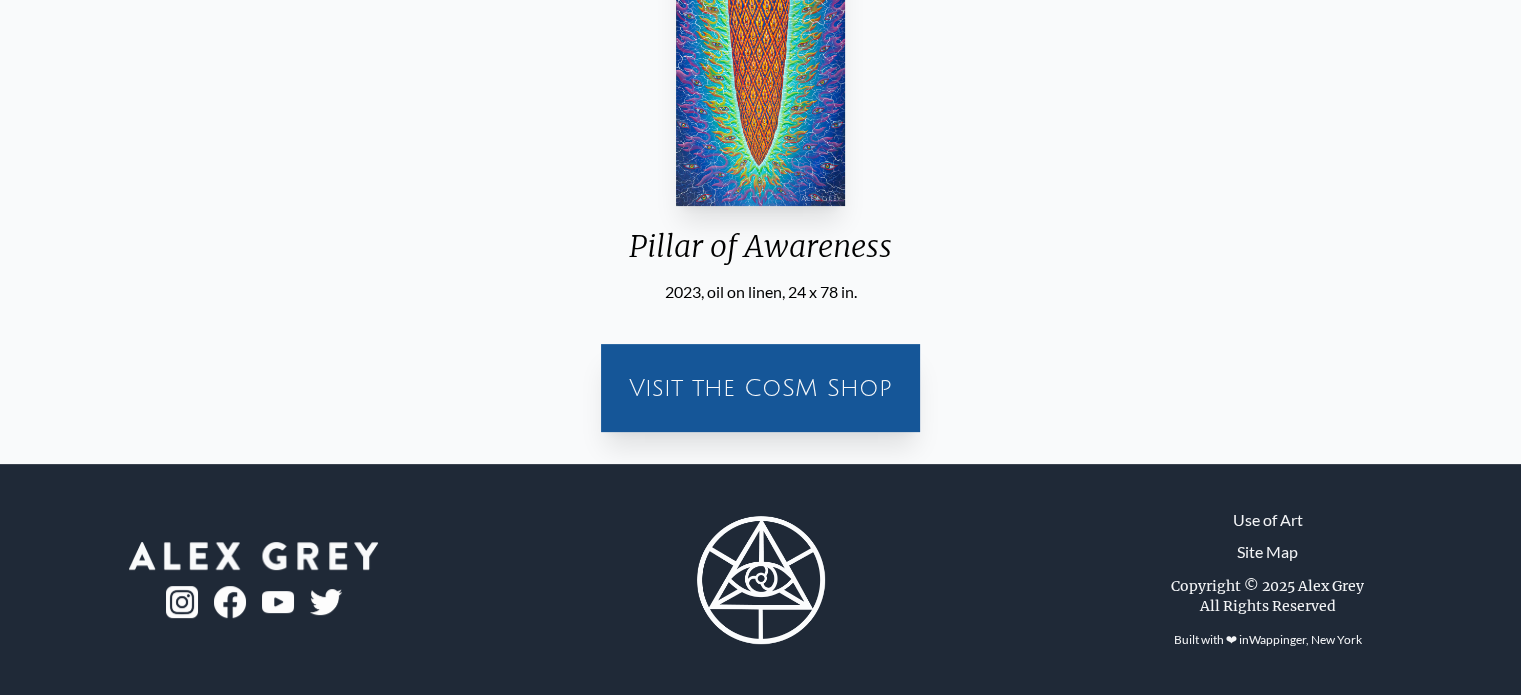 scroll, scrollTop: 0, scrollLeft: 0, axis: both 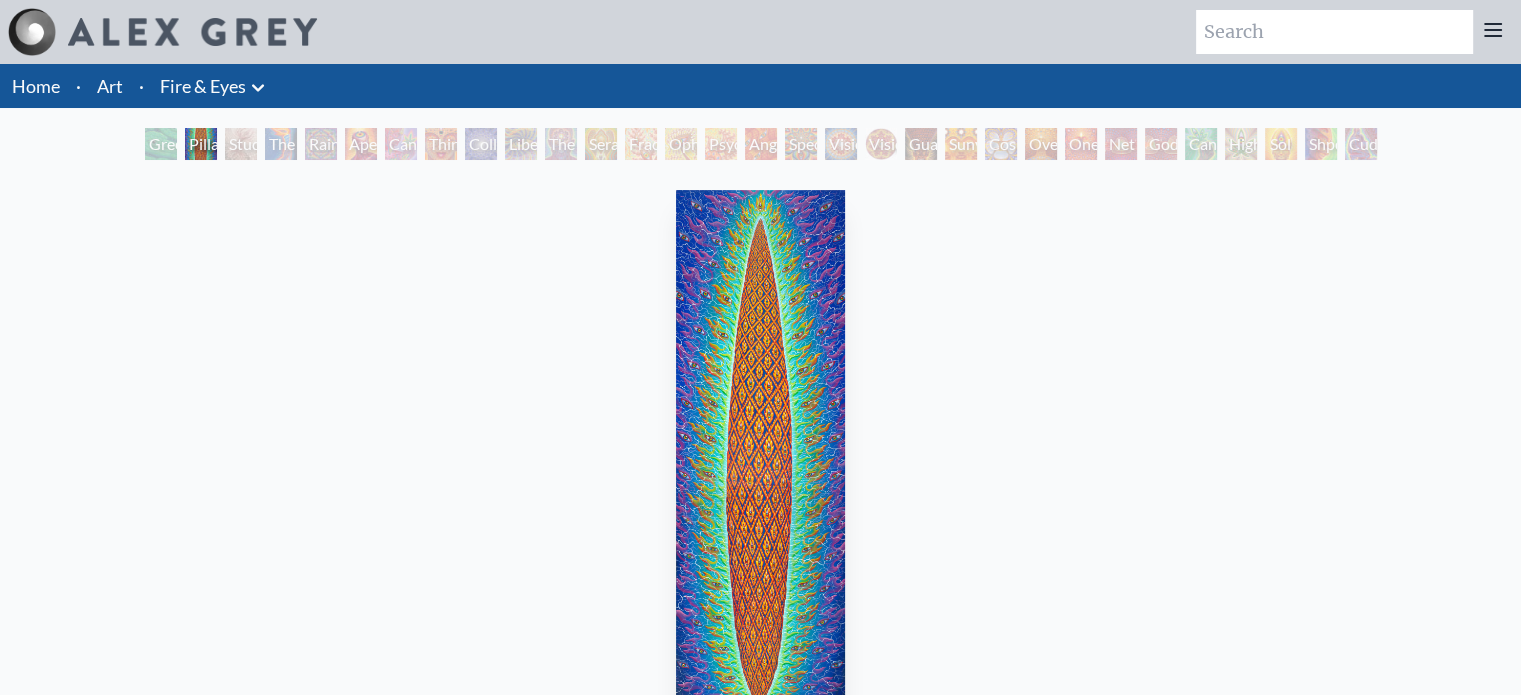 click on "The Seer" at bounding box center (561, 144) 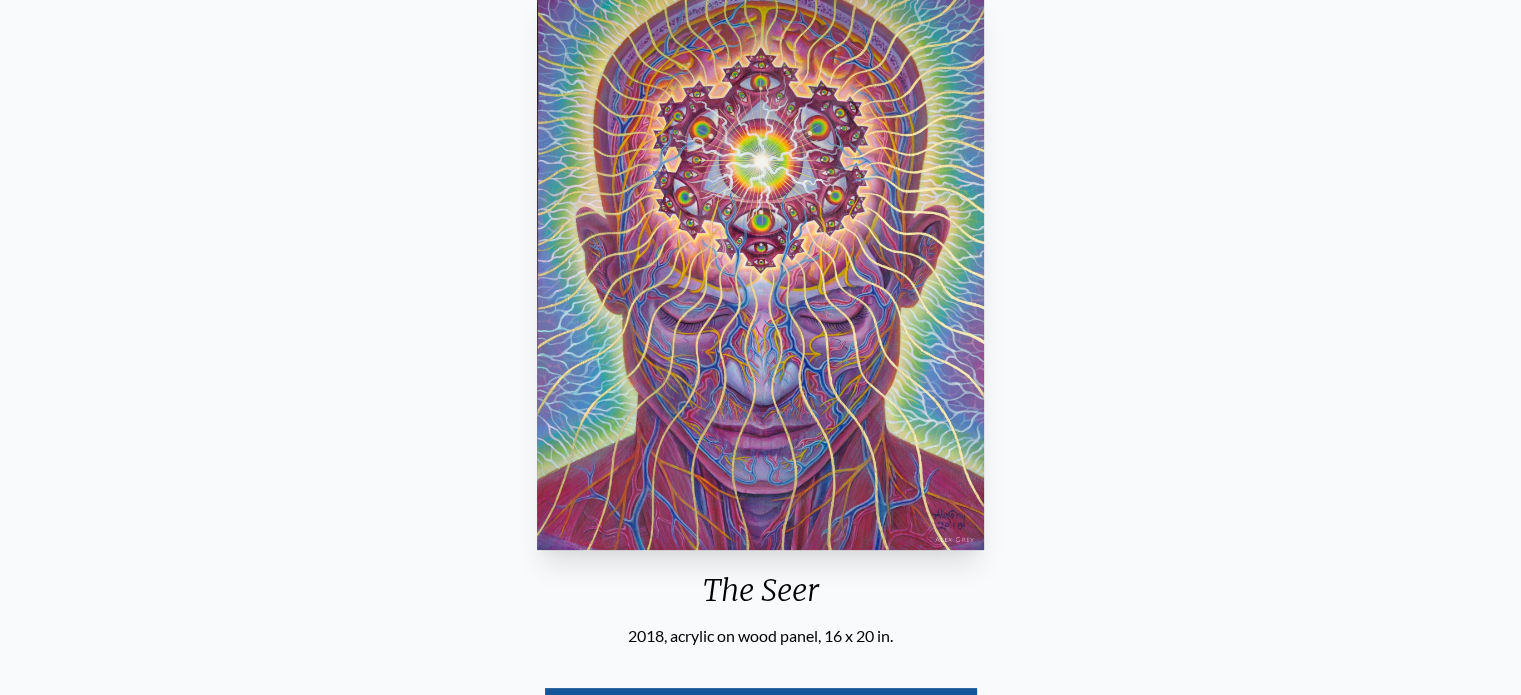 scroll, scrollTop: 200, scrollLeft: 0, axis: vertical 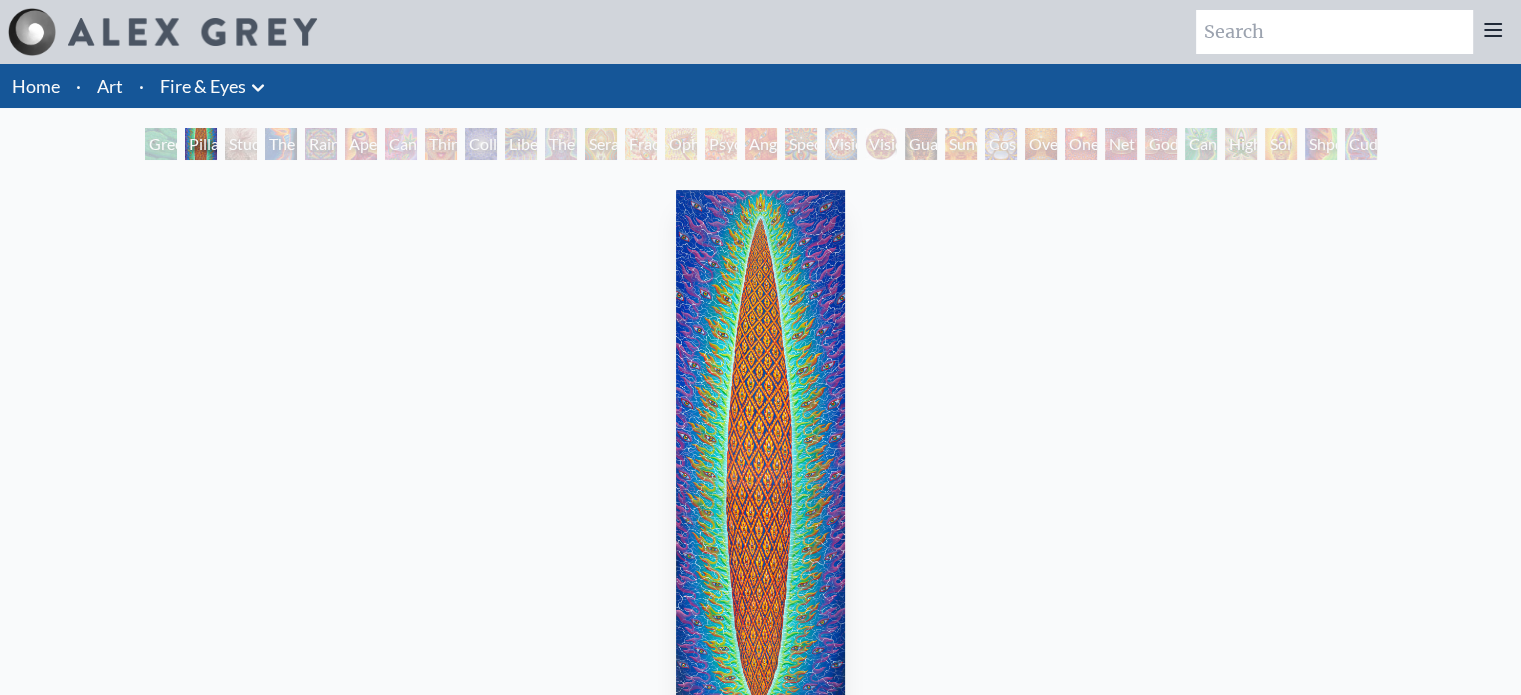 click on "Third Eye Tears of Joy" at bounding box center [441, 144] 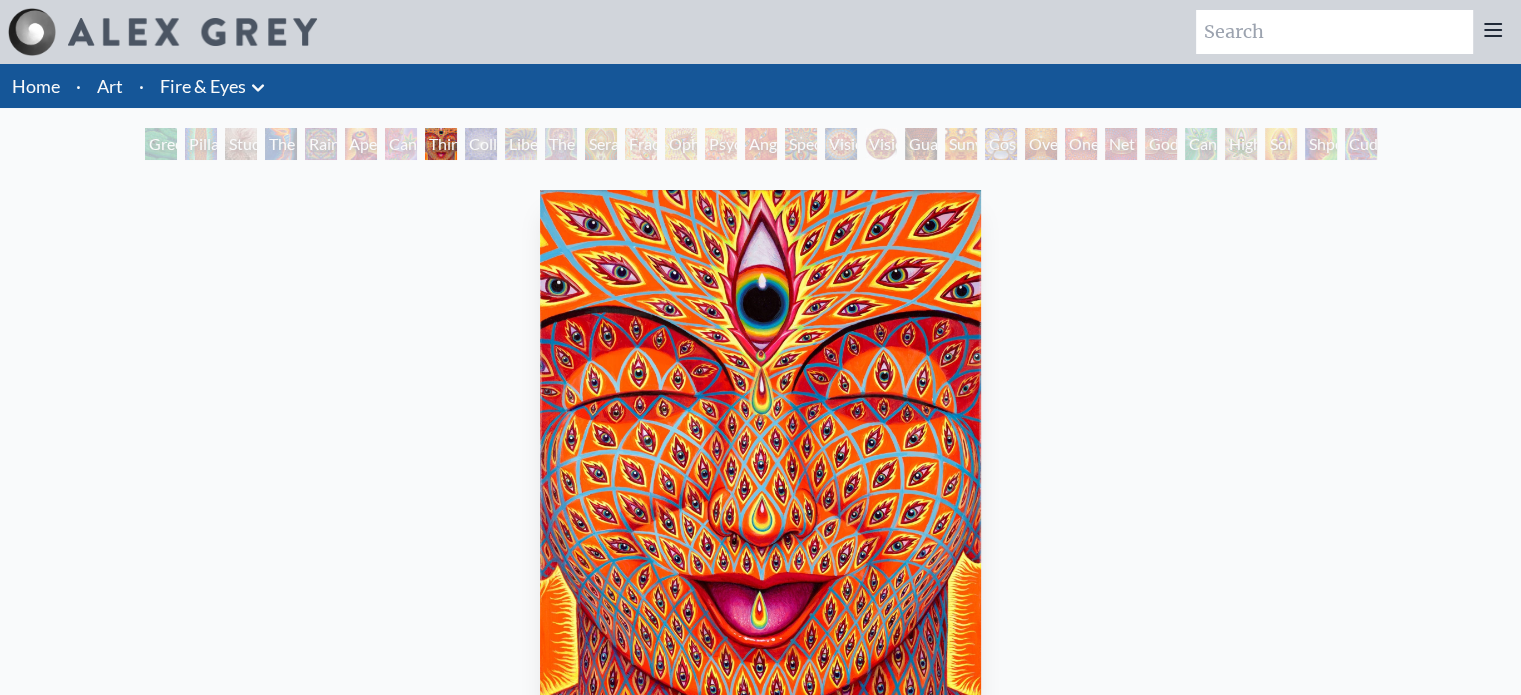 scroll, scrollTop: 100, scrollLeft: 0, axis: vertical 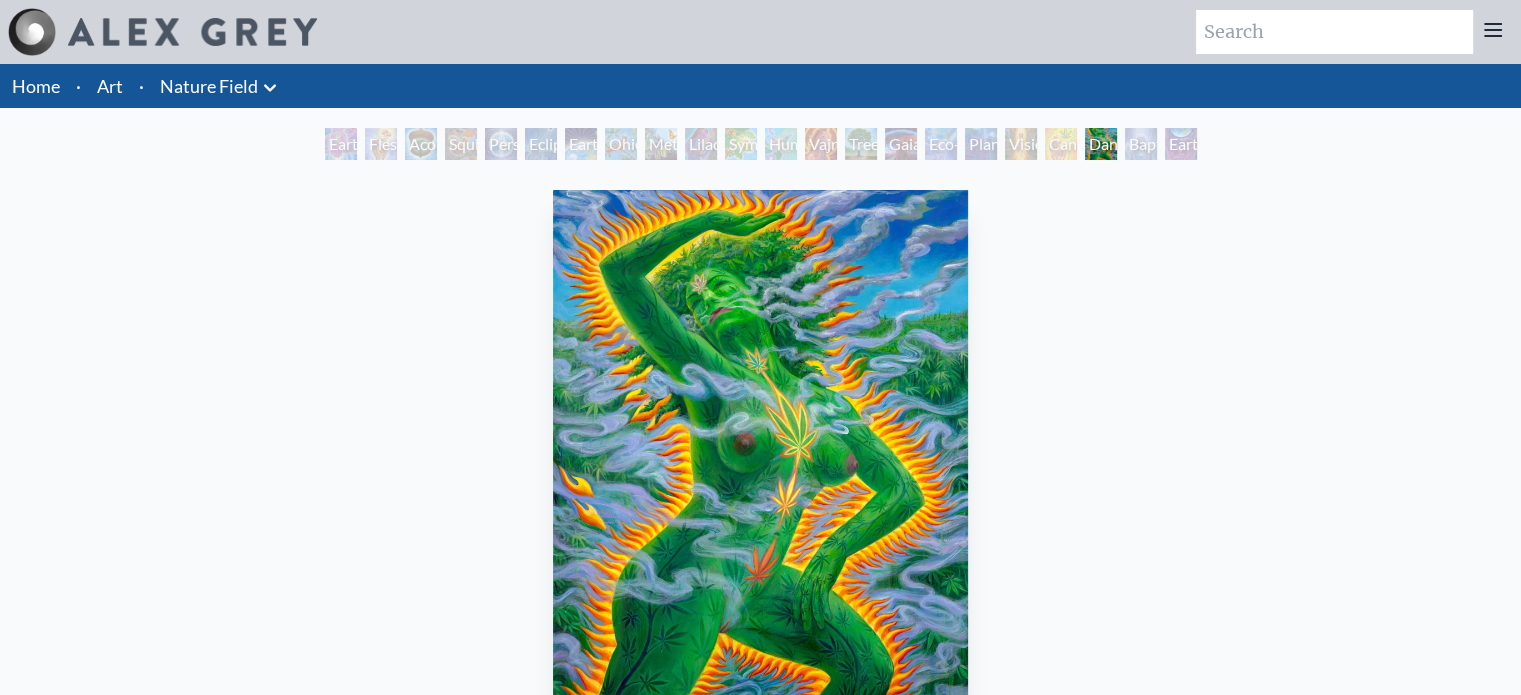 click on "Earthmind" at bounding box center (1181, 144) 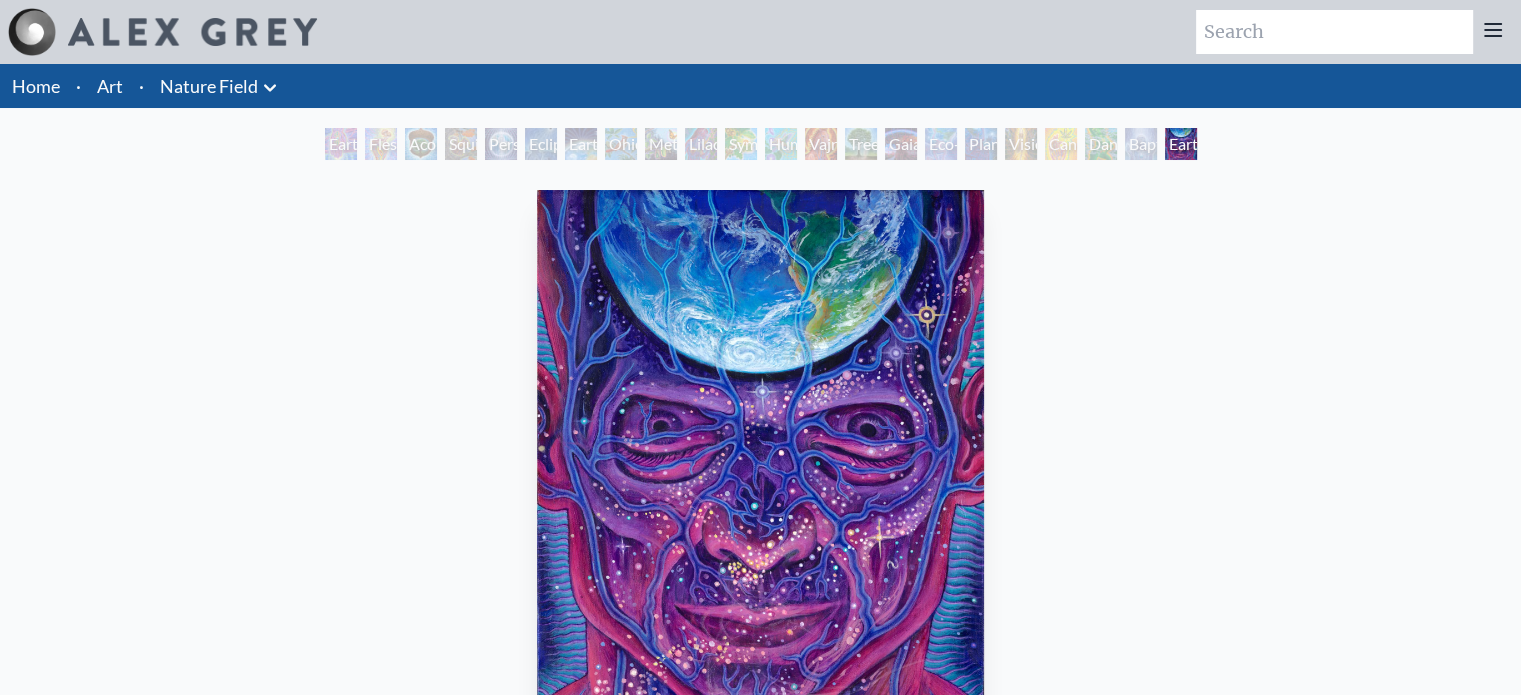click on "Cannabis Mudra" at bounding box center (1061, 144) 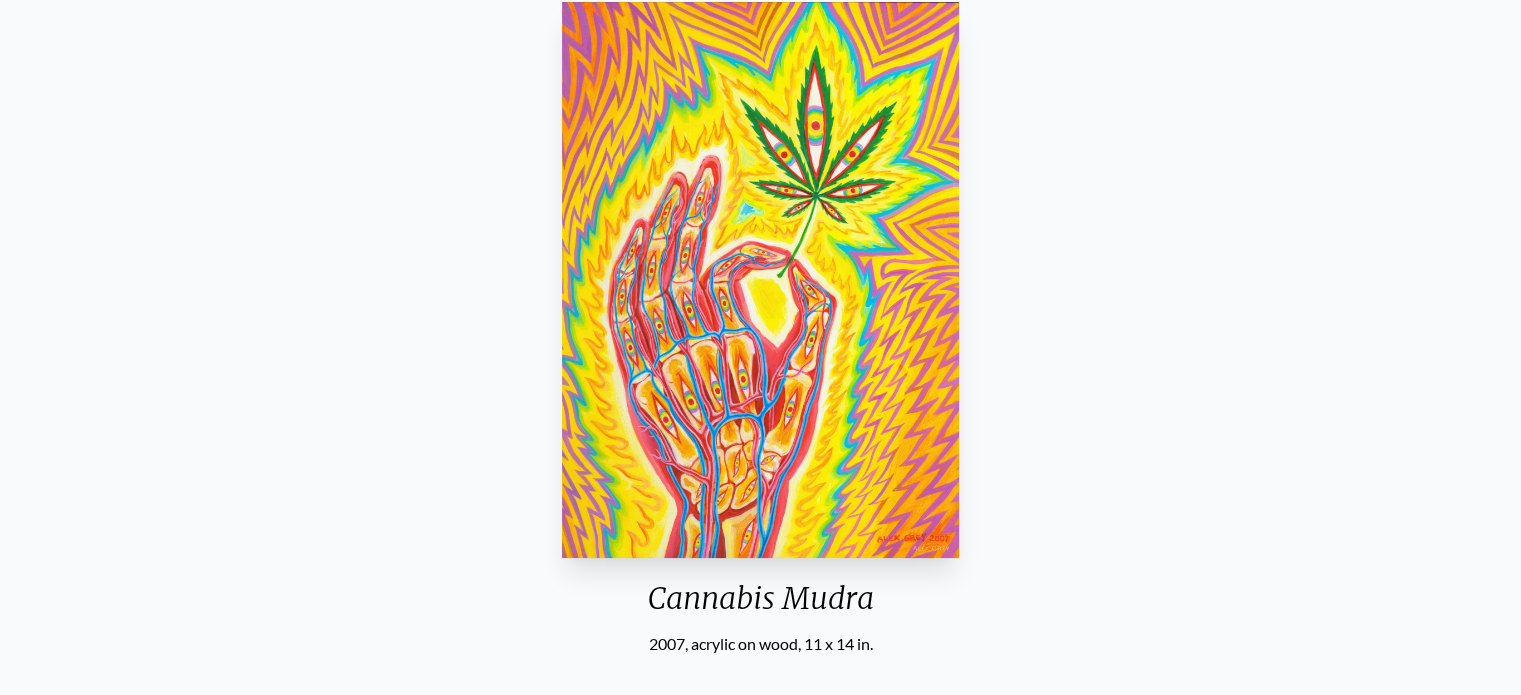 scroll, scrollTop: 0, scrollLeft: 0, axis: both 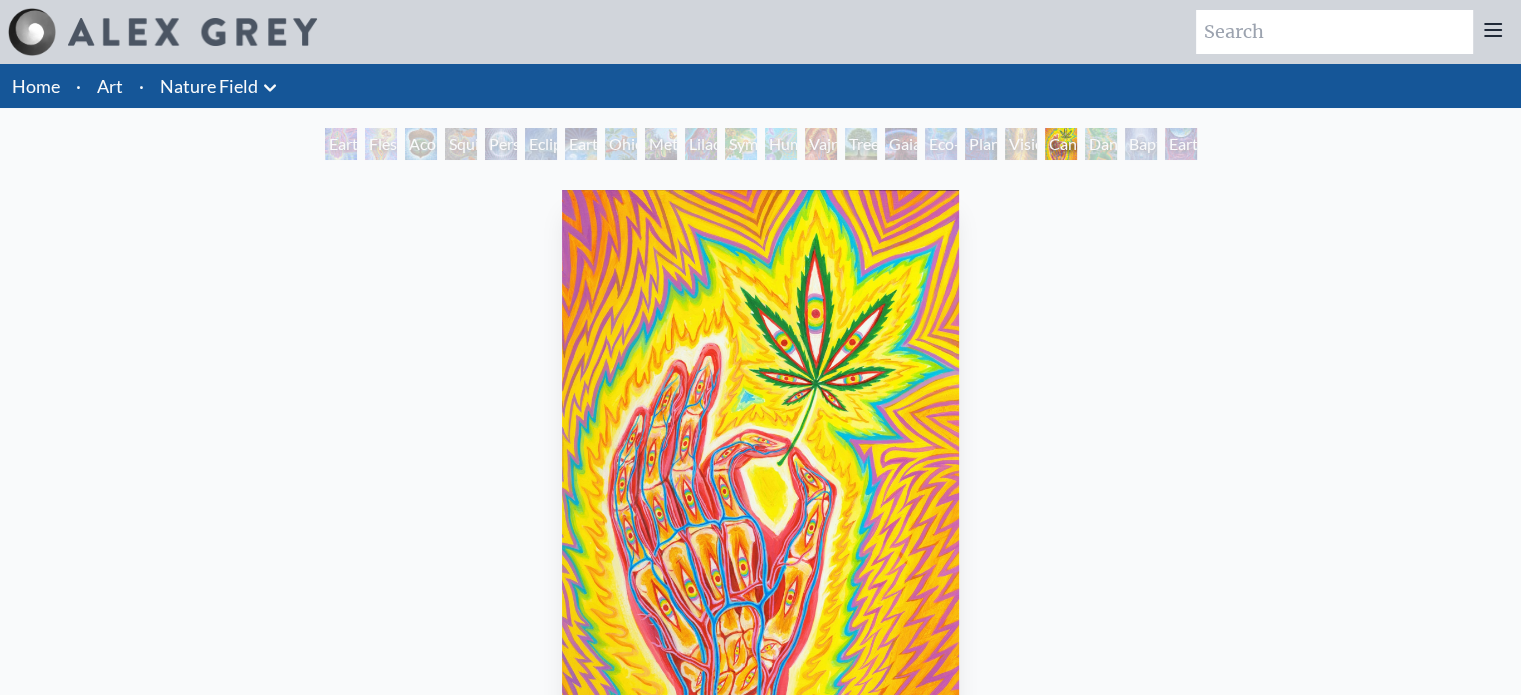 click on "Vision Tree" at bounding box center [1021, 144] 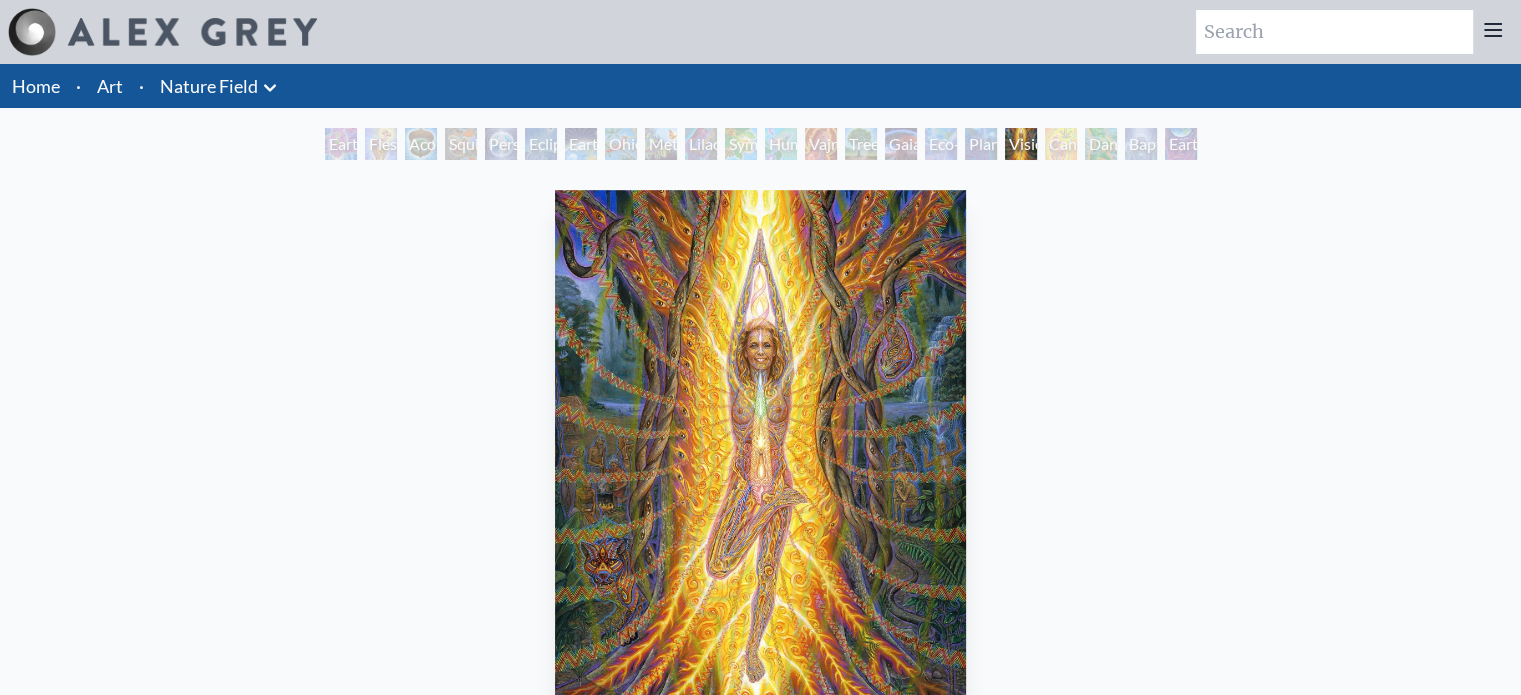 click at bounding box center (761, 468) 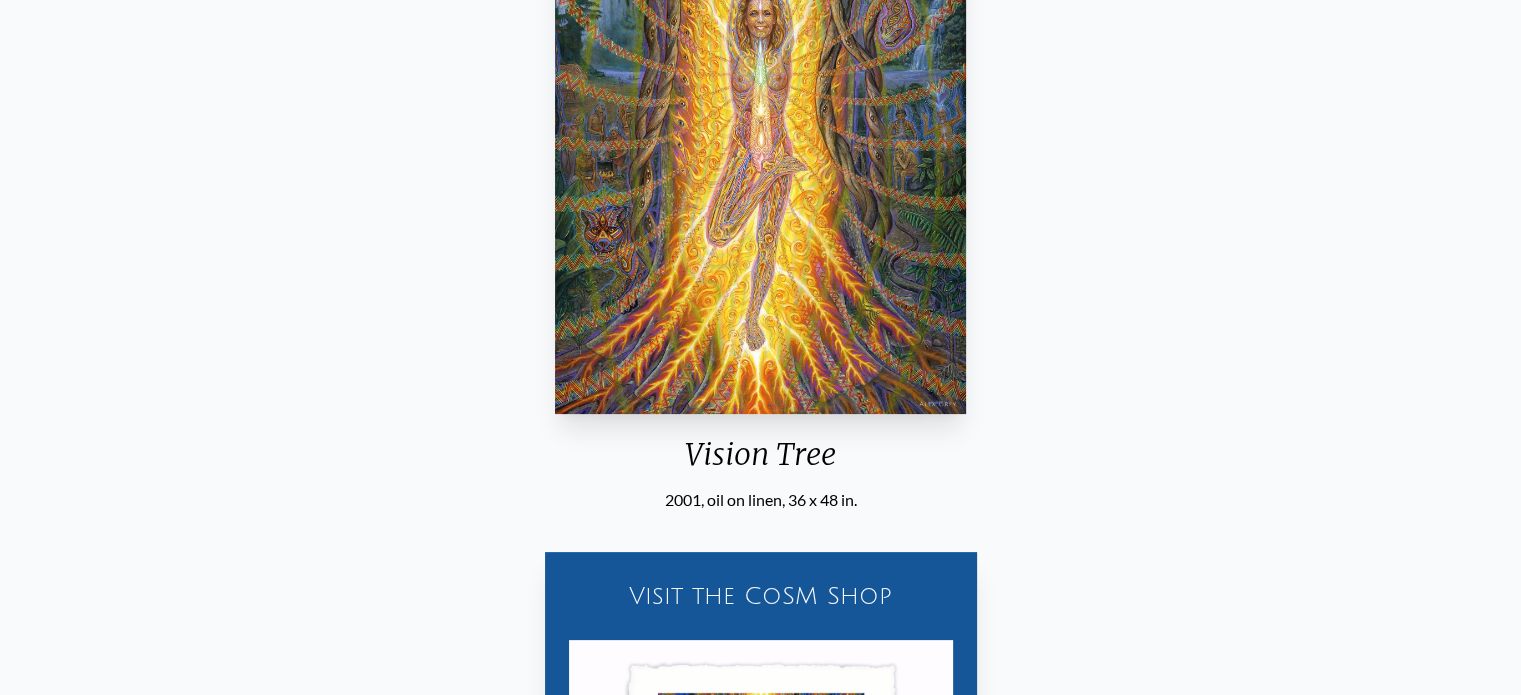 scroll, scrollTop: 500, scrollLeft: 0, axis: vertical 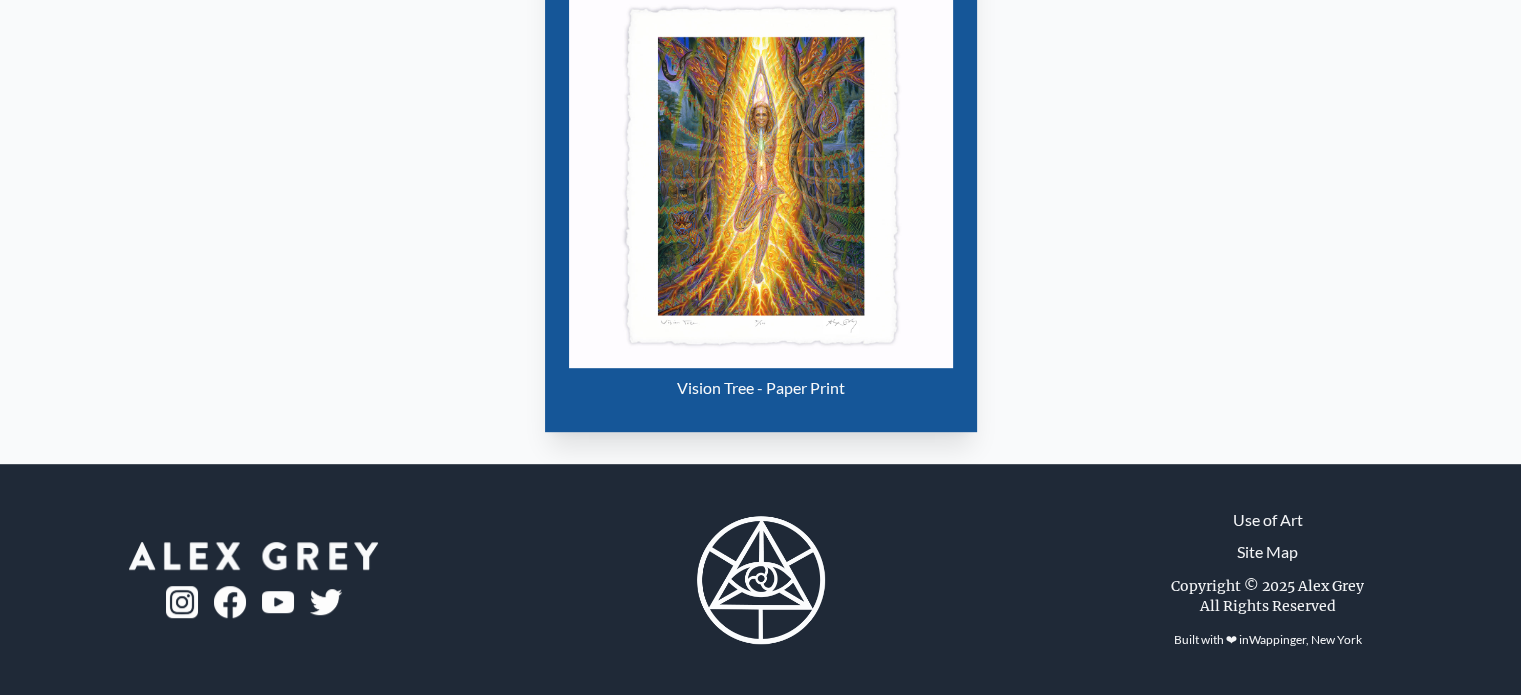 drag, startPoint x: 935, startPoint y: 305, endPoint x: 923, endPoint y: 306, distance: 12.0415945 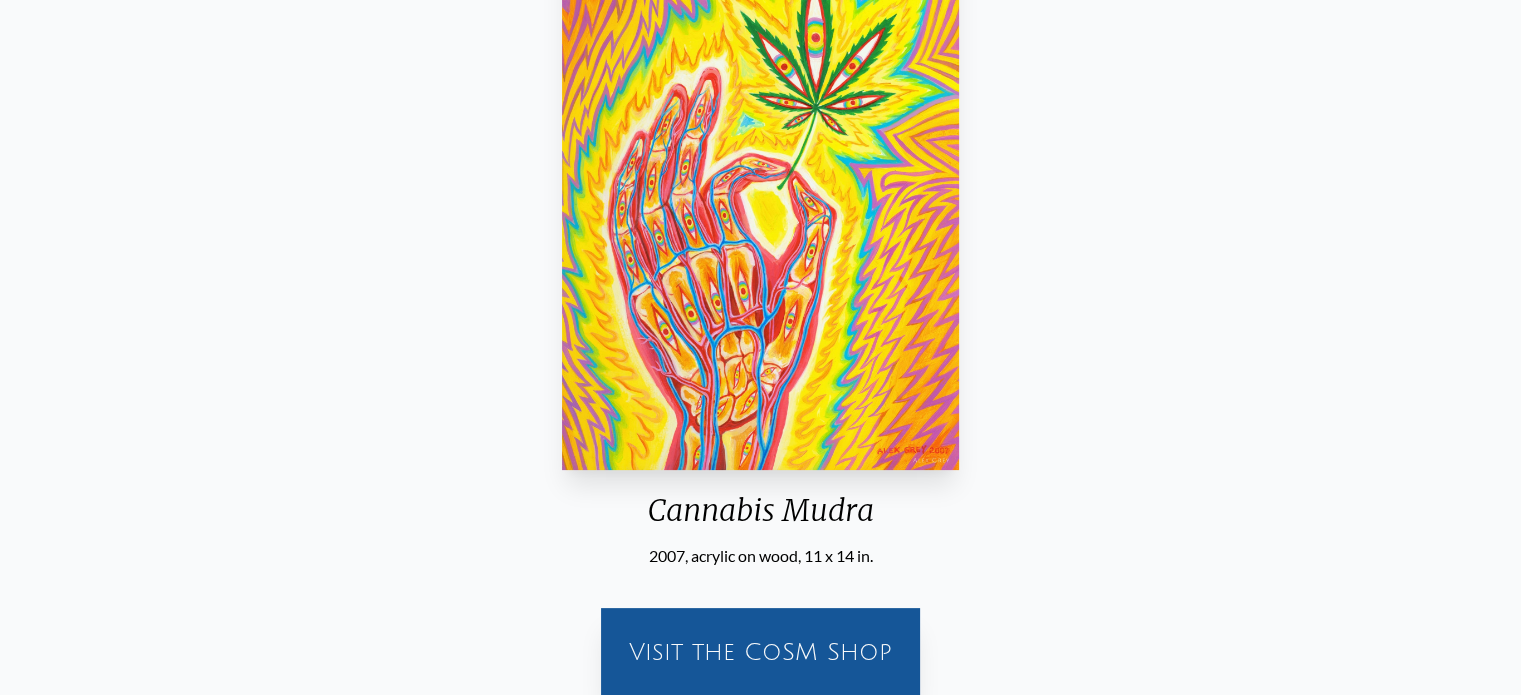 scroll, scrollTop: 540, scrollLeft: 0, axis: vertical 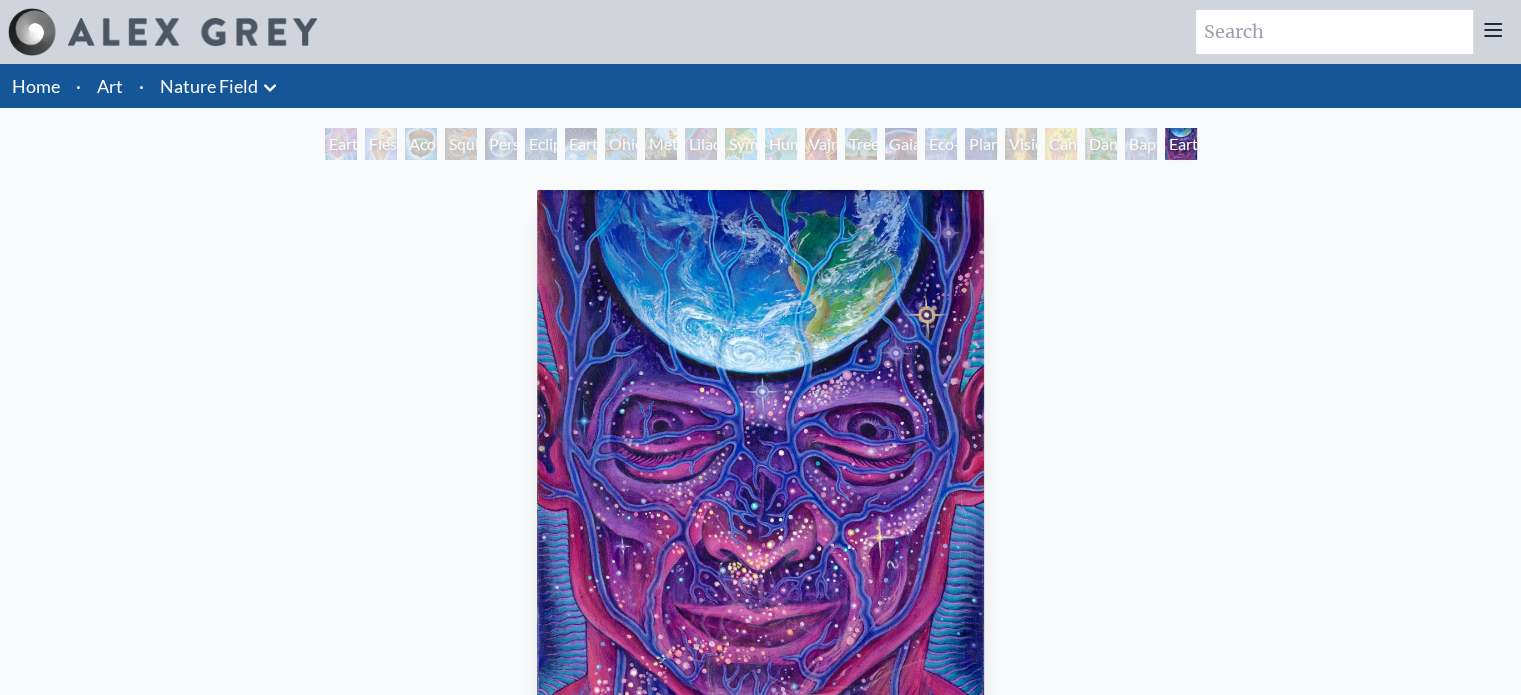 drag, startPoint x: 351, startPoint y: 336, endPoint x: 384, endPoint y: 335, distance: 33.01515 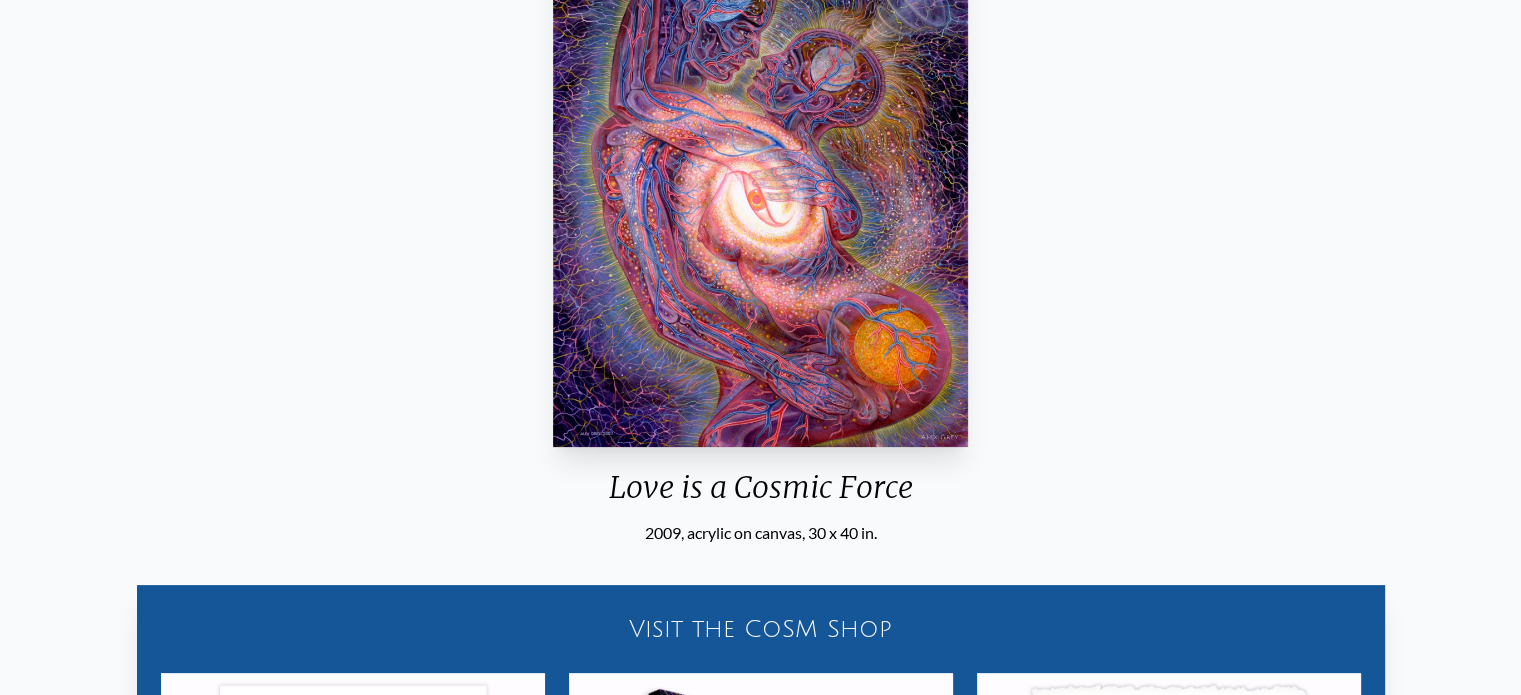 scroll, scrollTop: 300, scrollLeft: 0, axis: vertical 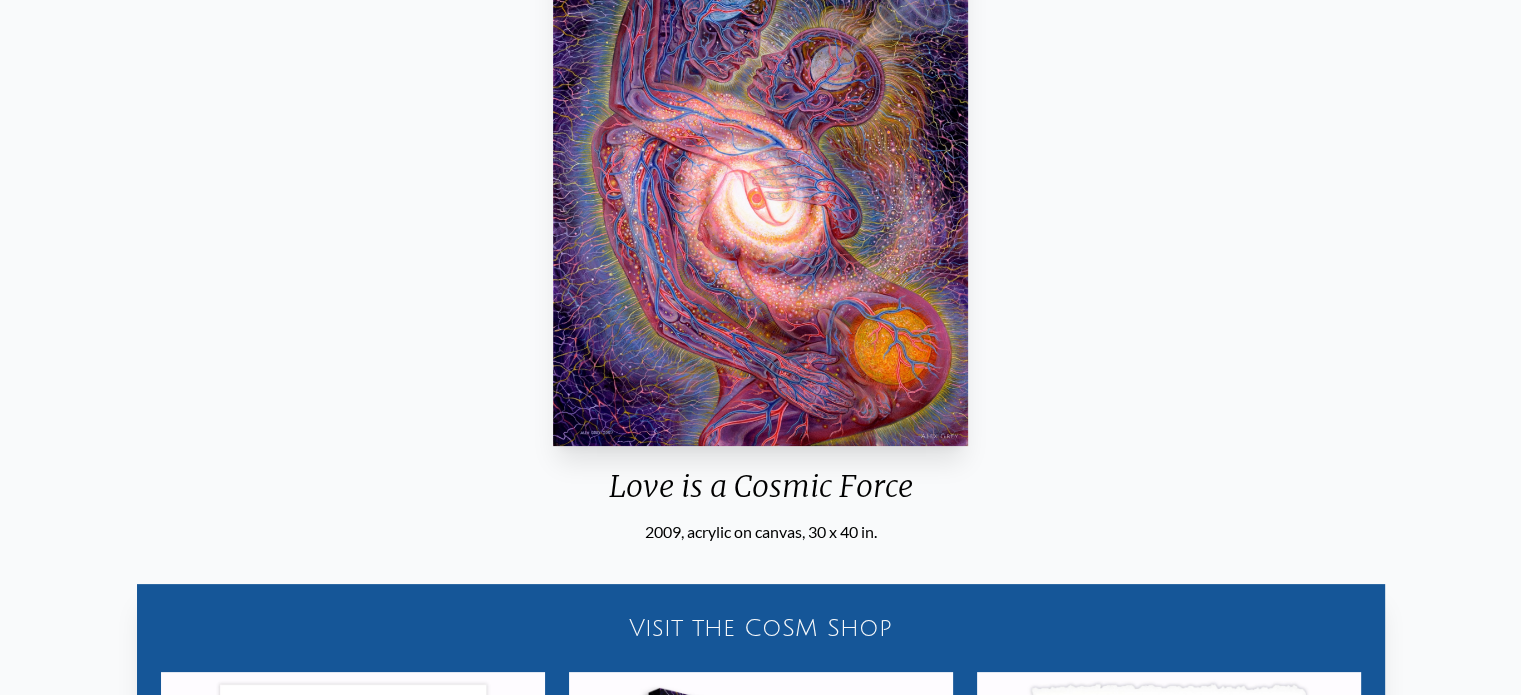 click at bounding box center [760, 168] 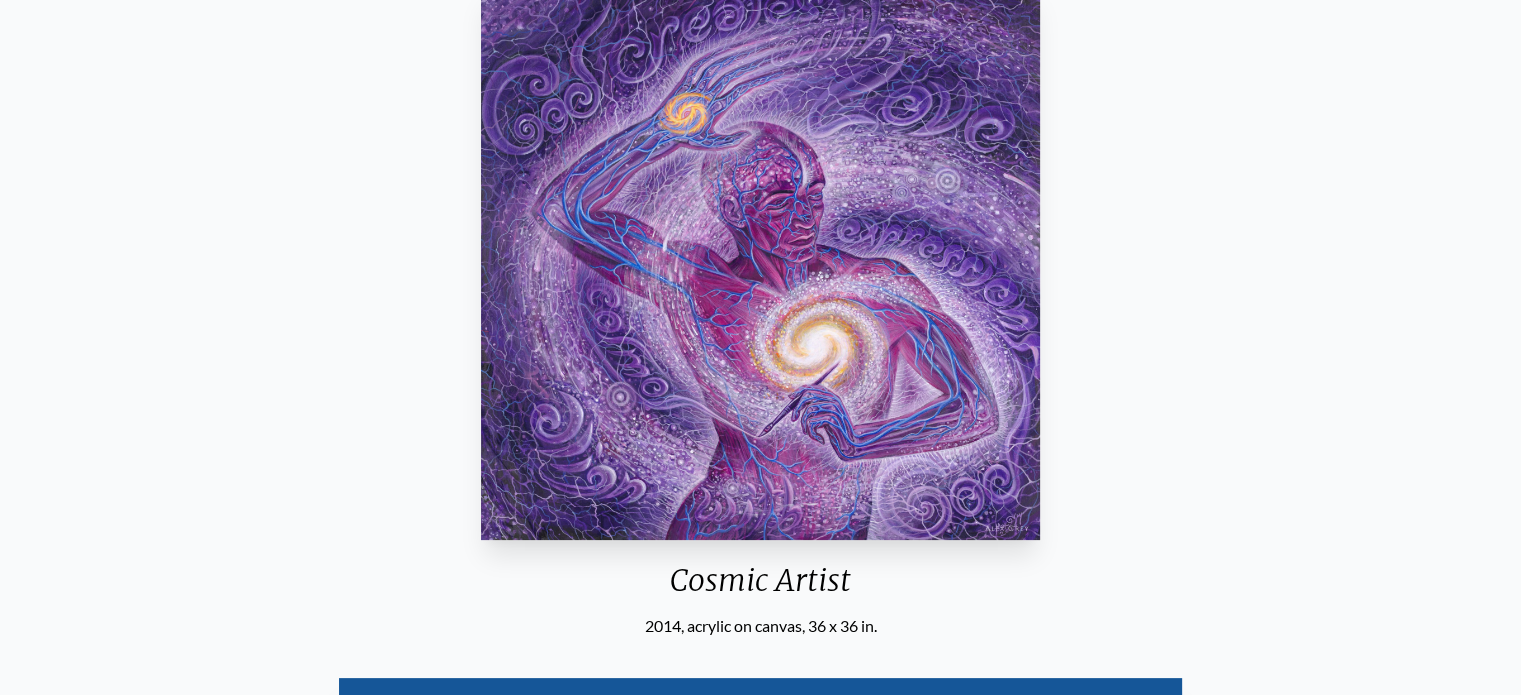 scroll, scrollTop: 100, scrollLeft: 0, axis: vertical 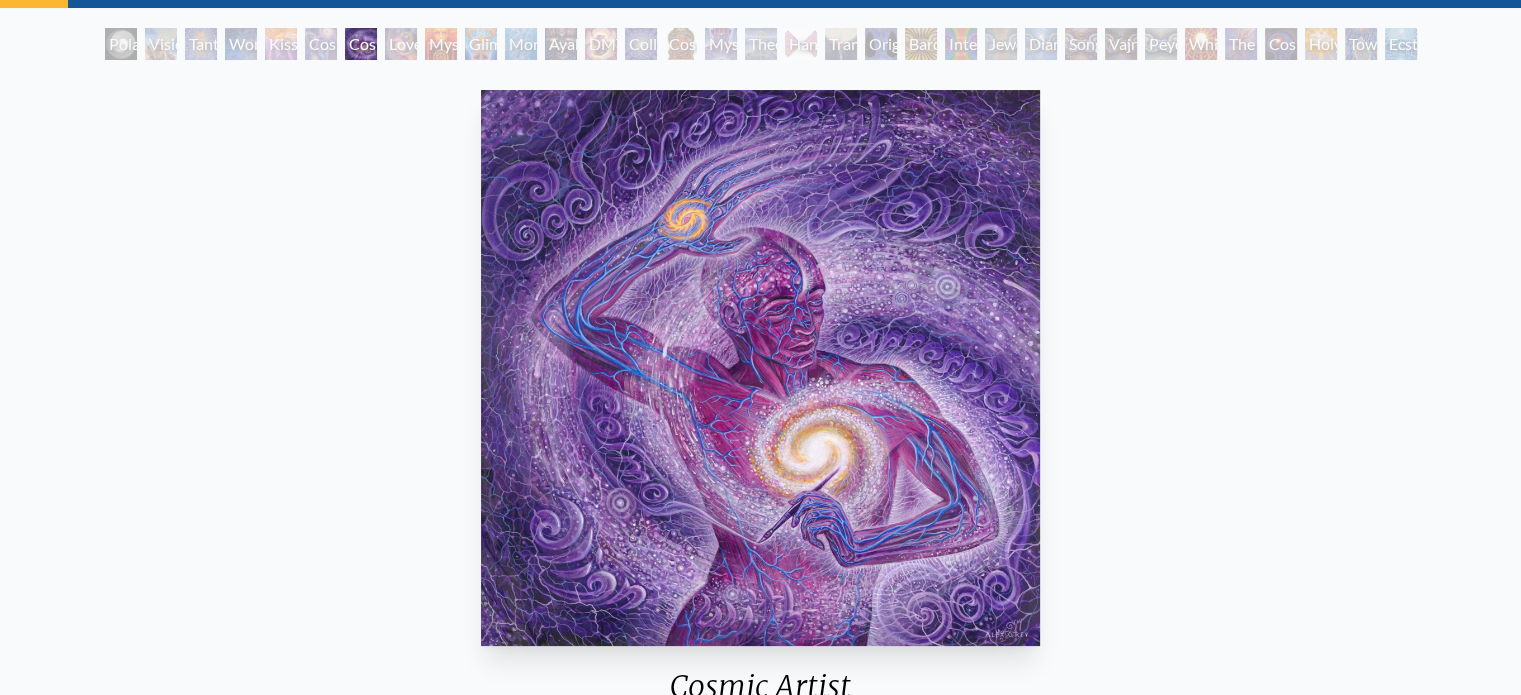 click on "Cosmic Artist
2014,  acrylic on canvas, 36 x 36 in.
Visit the CoSM Shop
Cosmic Artist - Gold Foil Notecard" at bounding box center (760, 709) 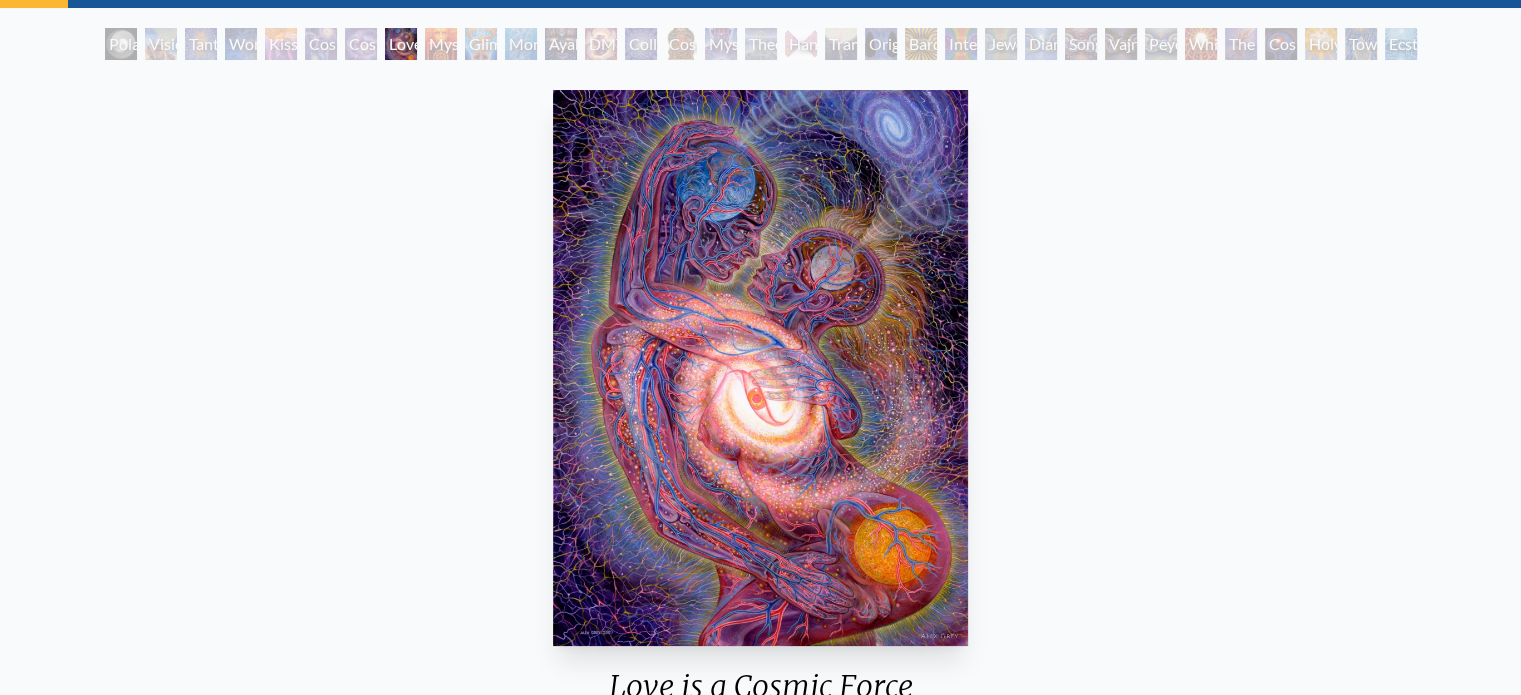 scroll, scrollTop: 300, scrollLeft: 0, axis: vertical 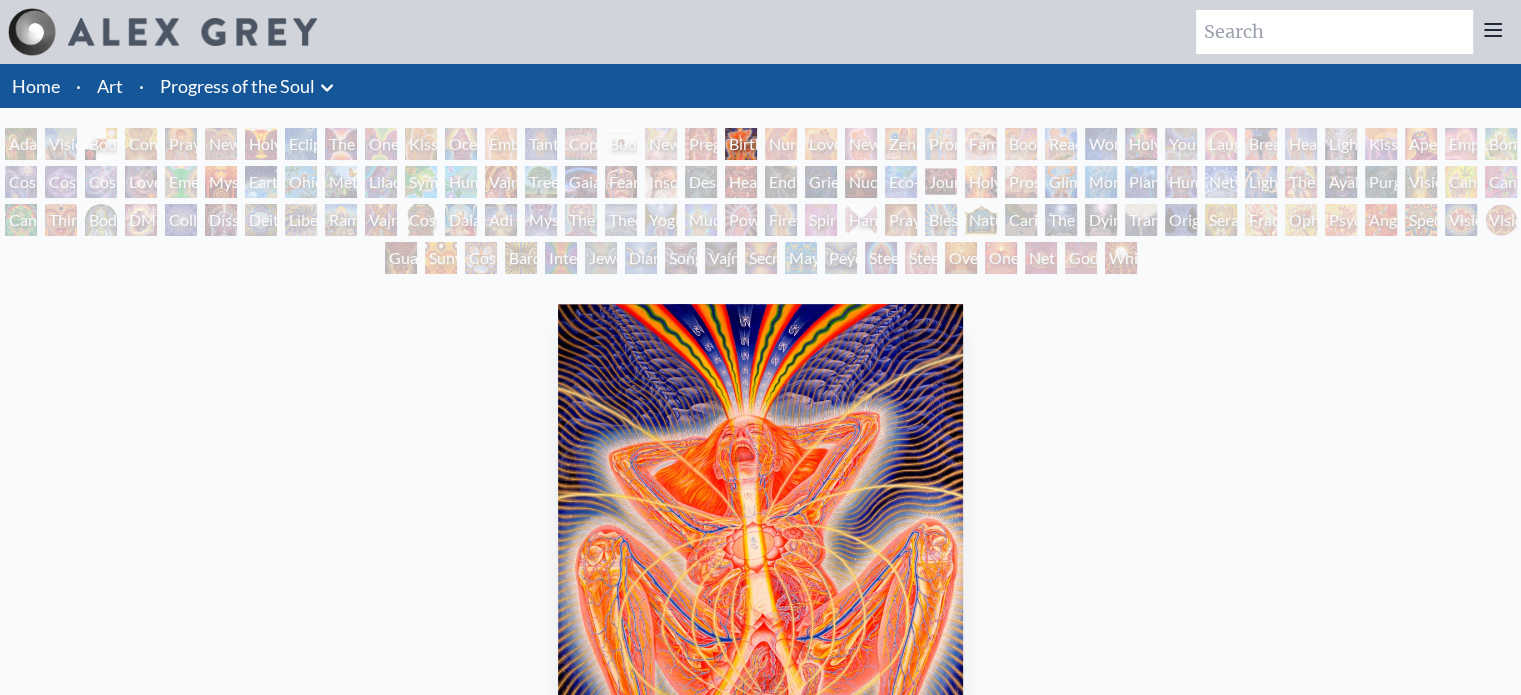click at bounding box center [760, 582] 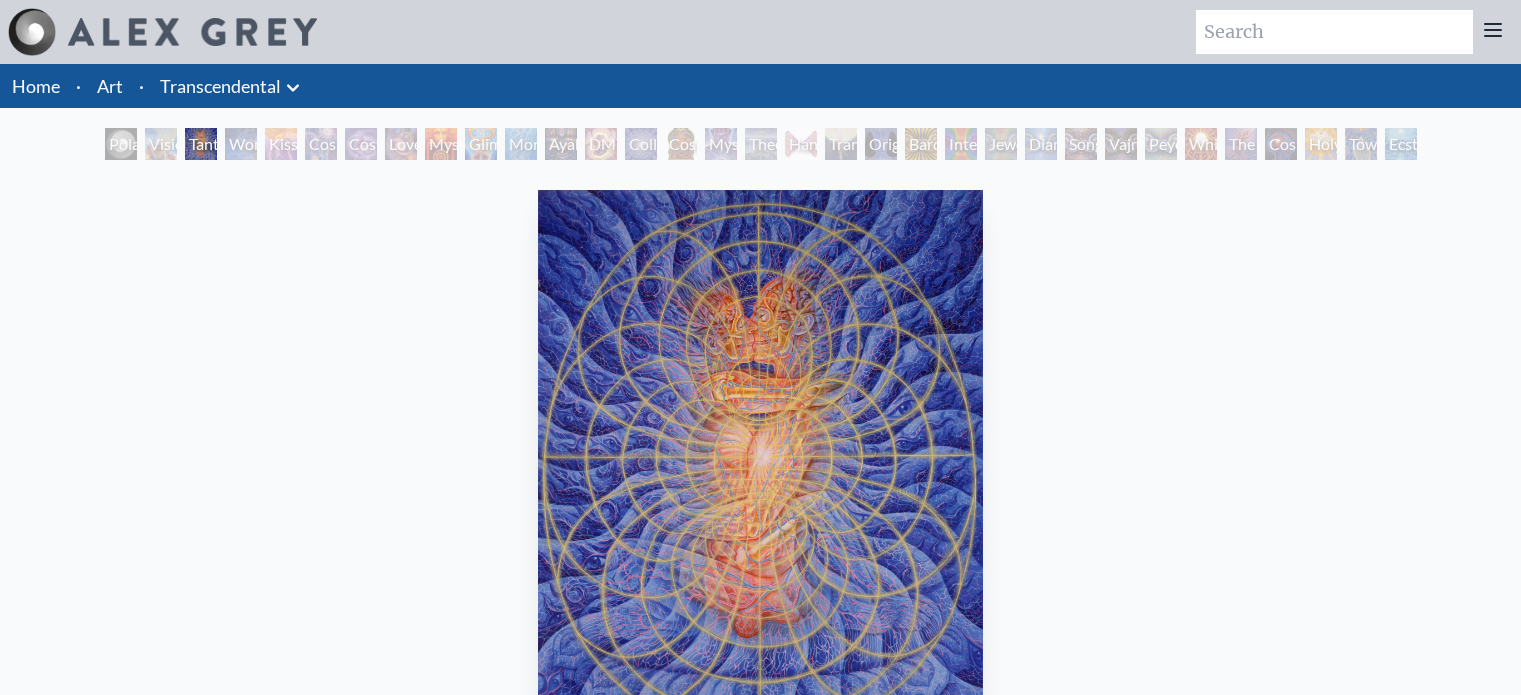 scroll, scrollTop: 0, scrollLeft: 0, axis: both 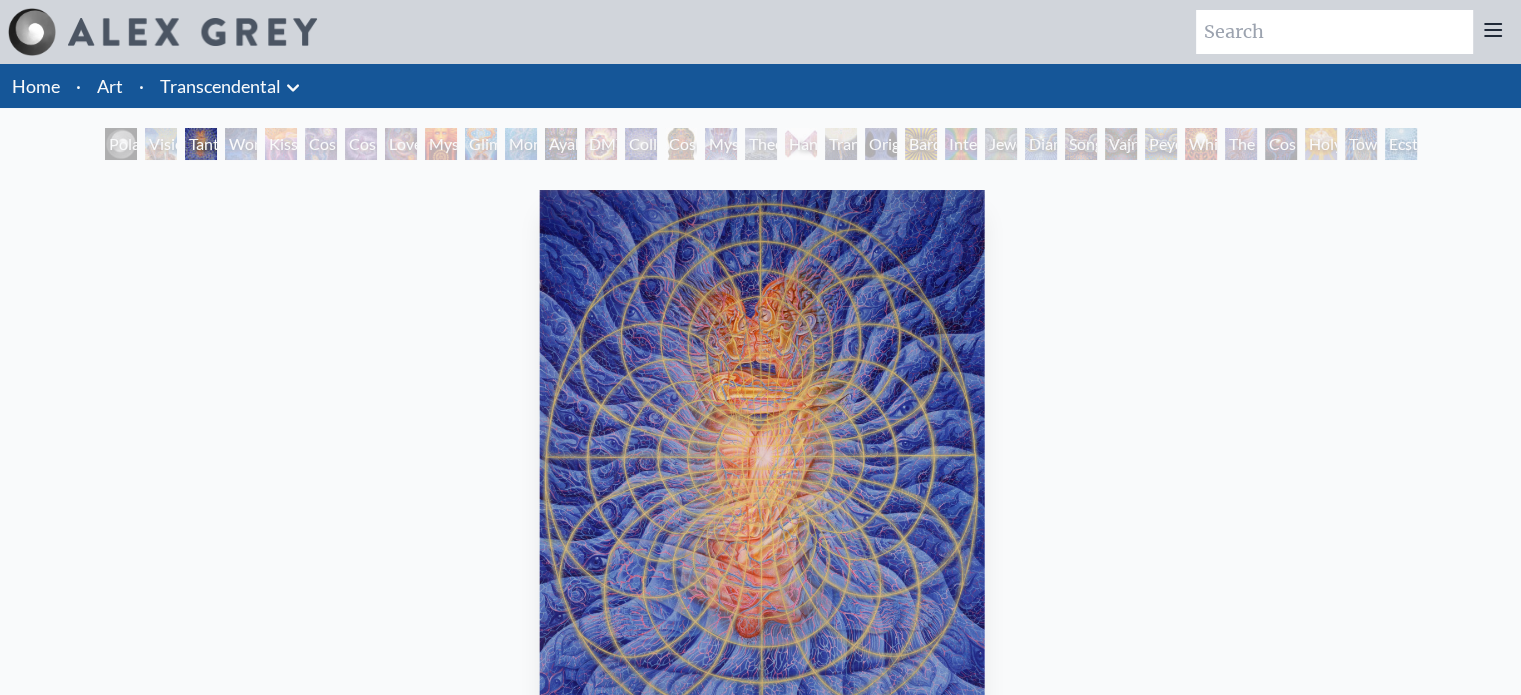 click at bounding box center [762, 468] 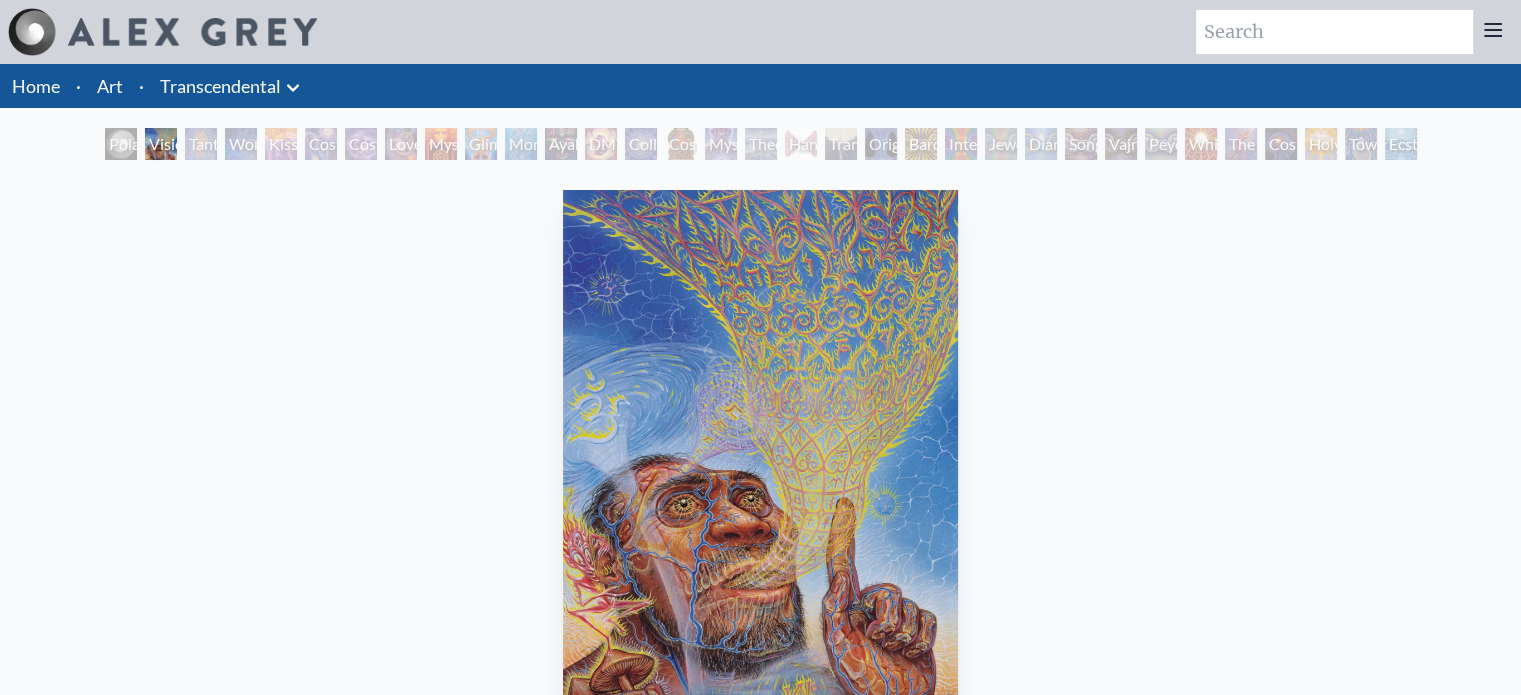 click on "Visionary Origin of Language
1998,  acrylic on paper, 10 x 14 in.
Visit the CoSM Shop" at bounding box center (760, 585) 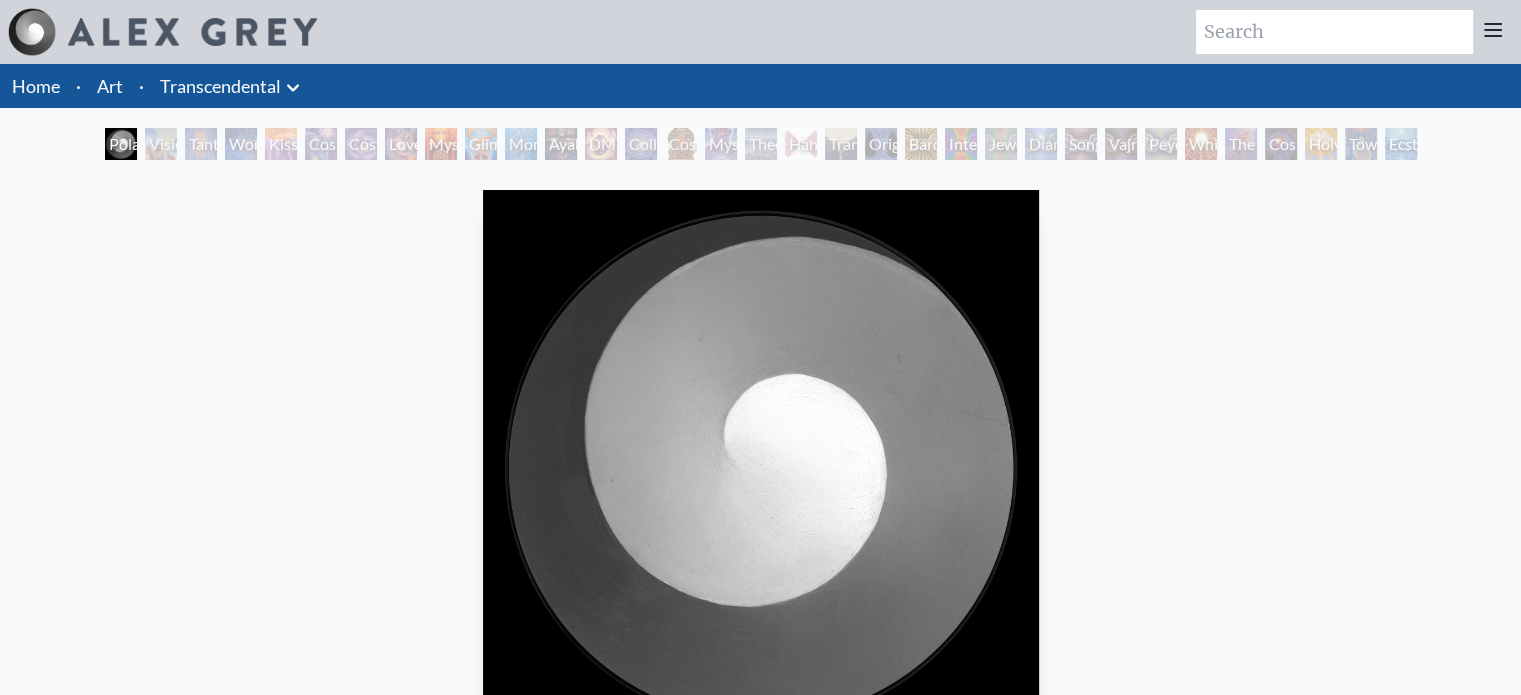 scroll, scrollTop: 540, scrollLeft: 0, axis: vertical 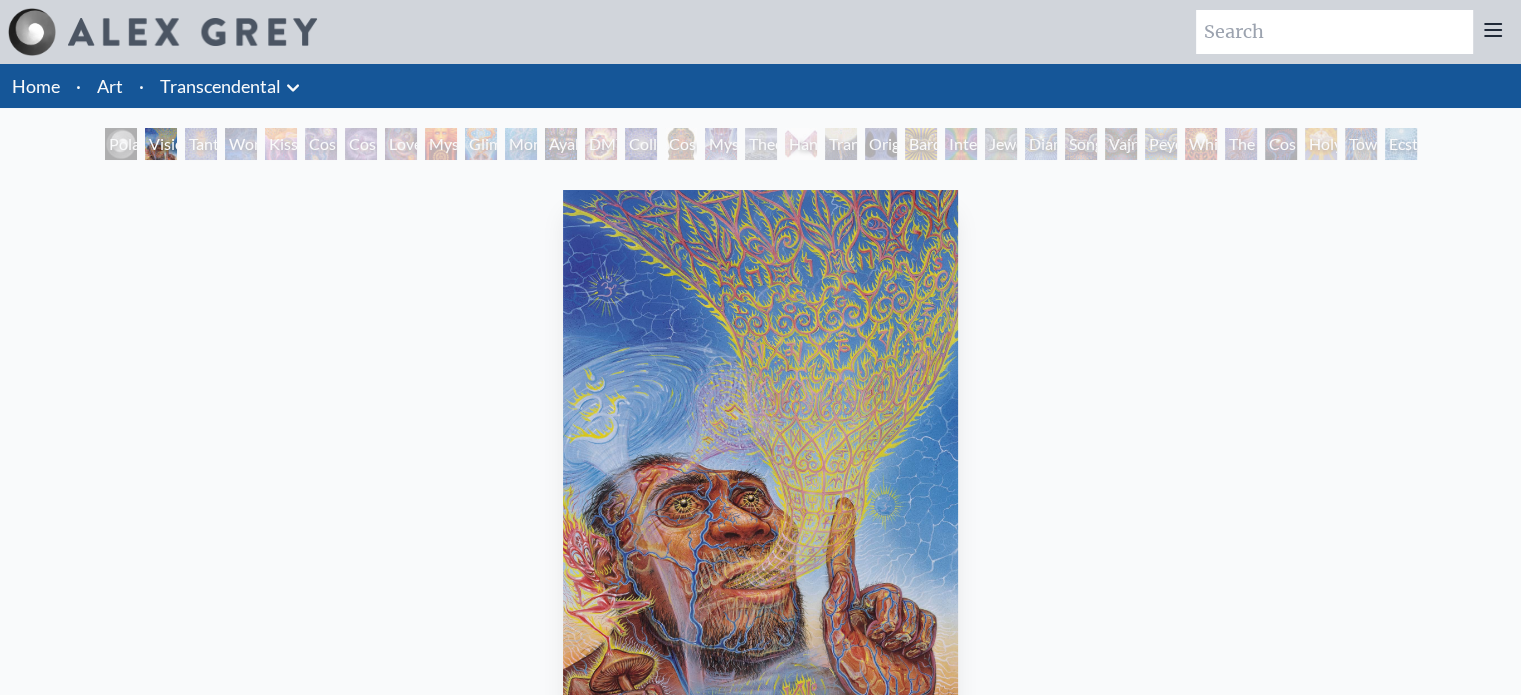 drag, startPoint x: 867, startPoint y: 321, endPoint x: 841, endPoint y: 323, distance: 26.076809 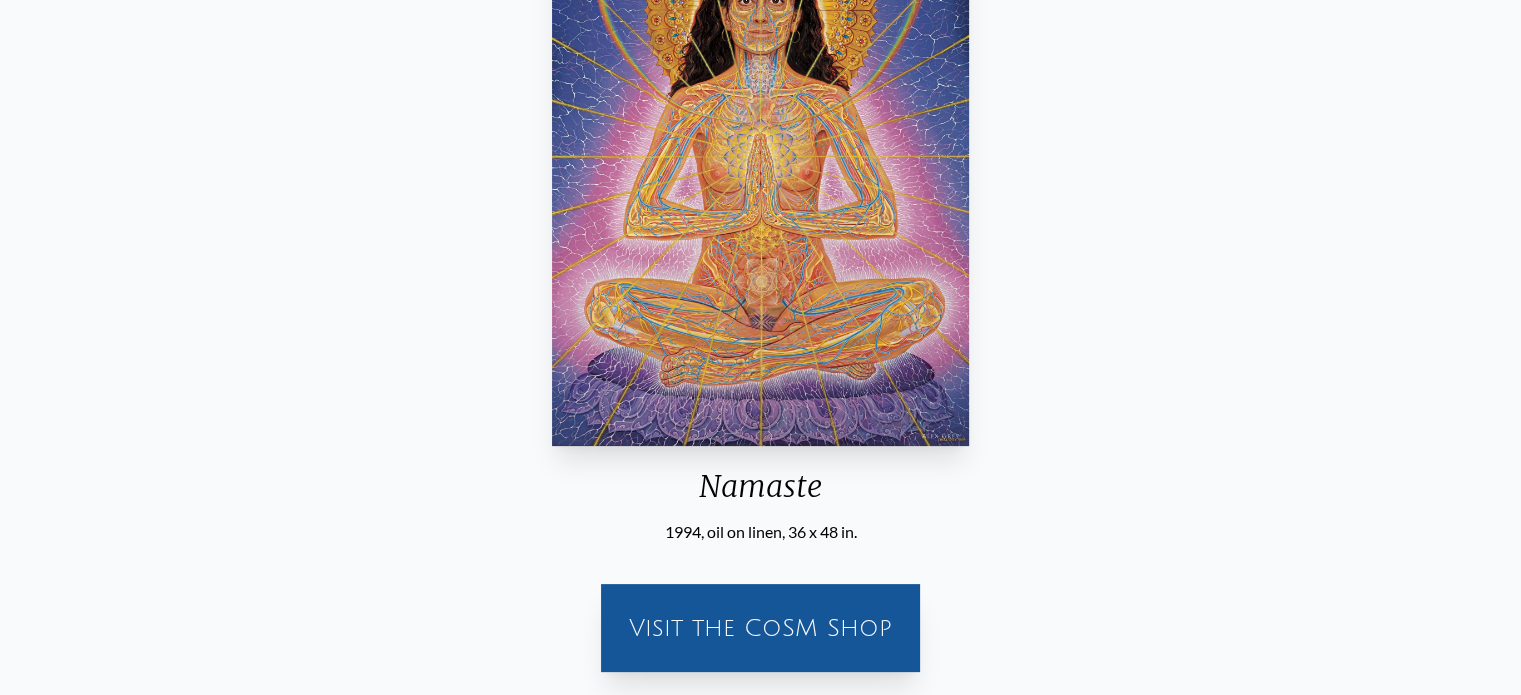 scroll, scrollTop: 200, scrollLeft: 0, axis: vertical 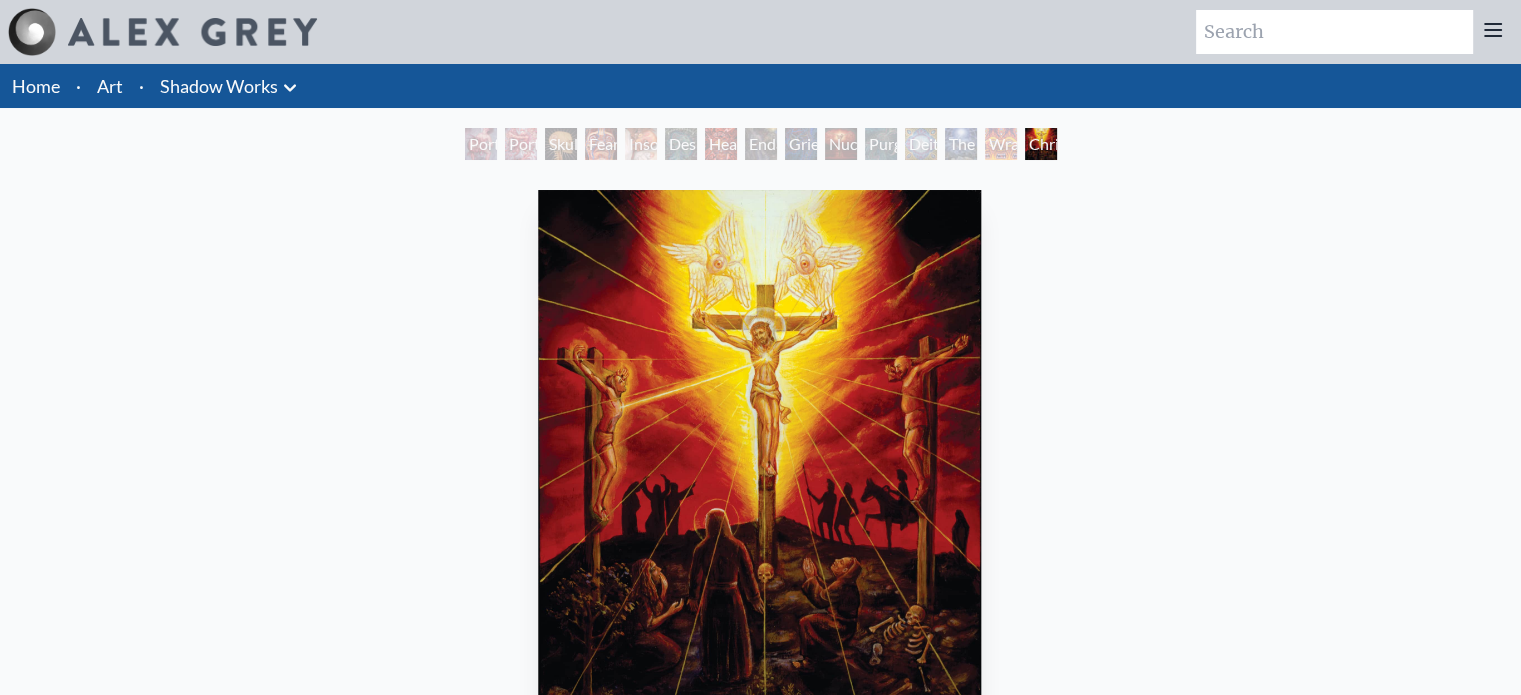 click at bounding box center [759, 468] 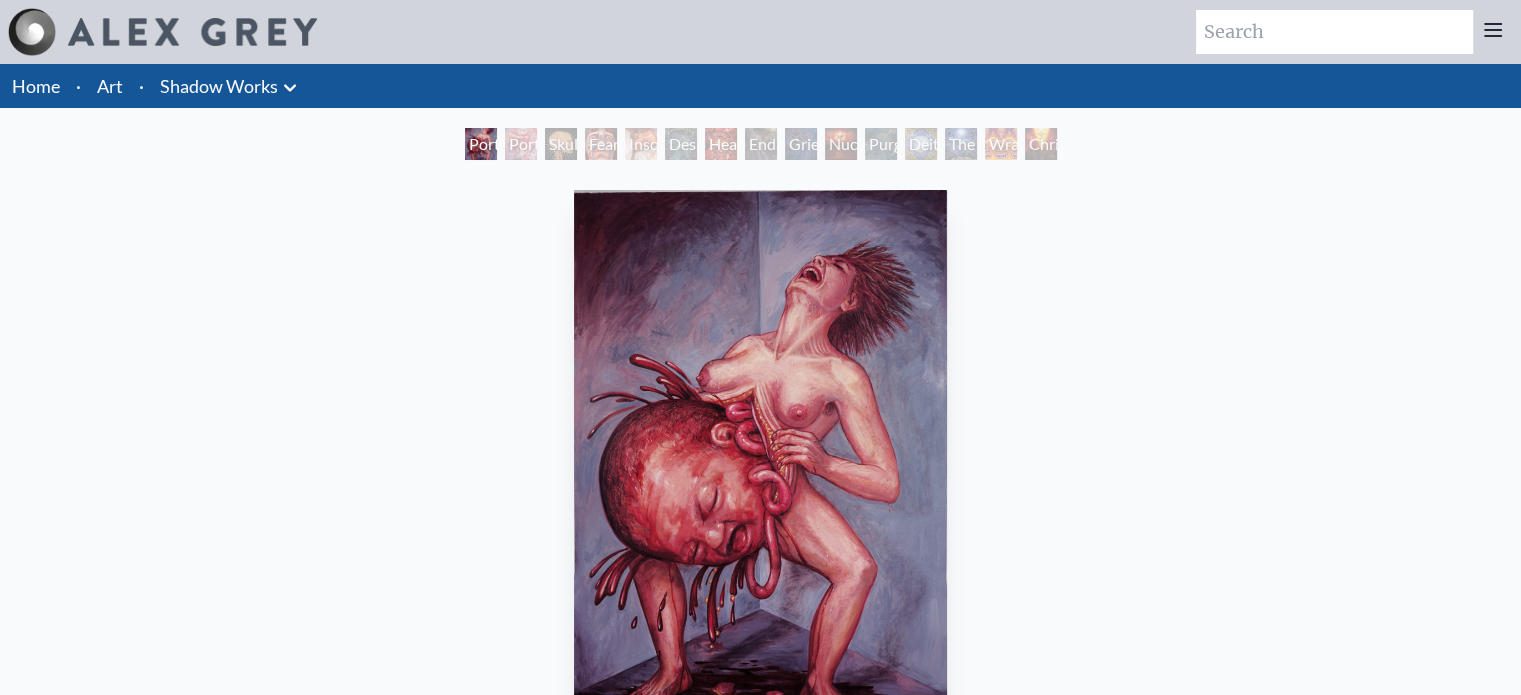 click on "Portrait of an Artist 2
[YEAR],  oil on linen, 60 x 84 in.
Visit the CoSM Shop" at bounding box center [760, 585] 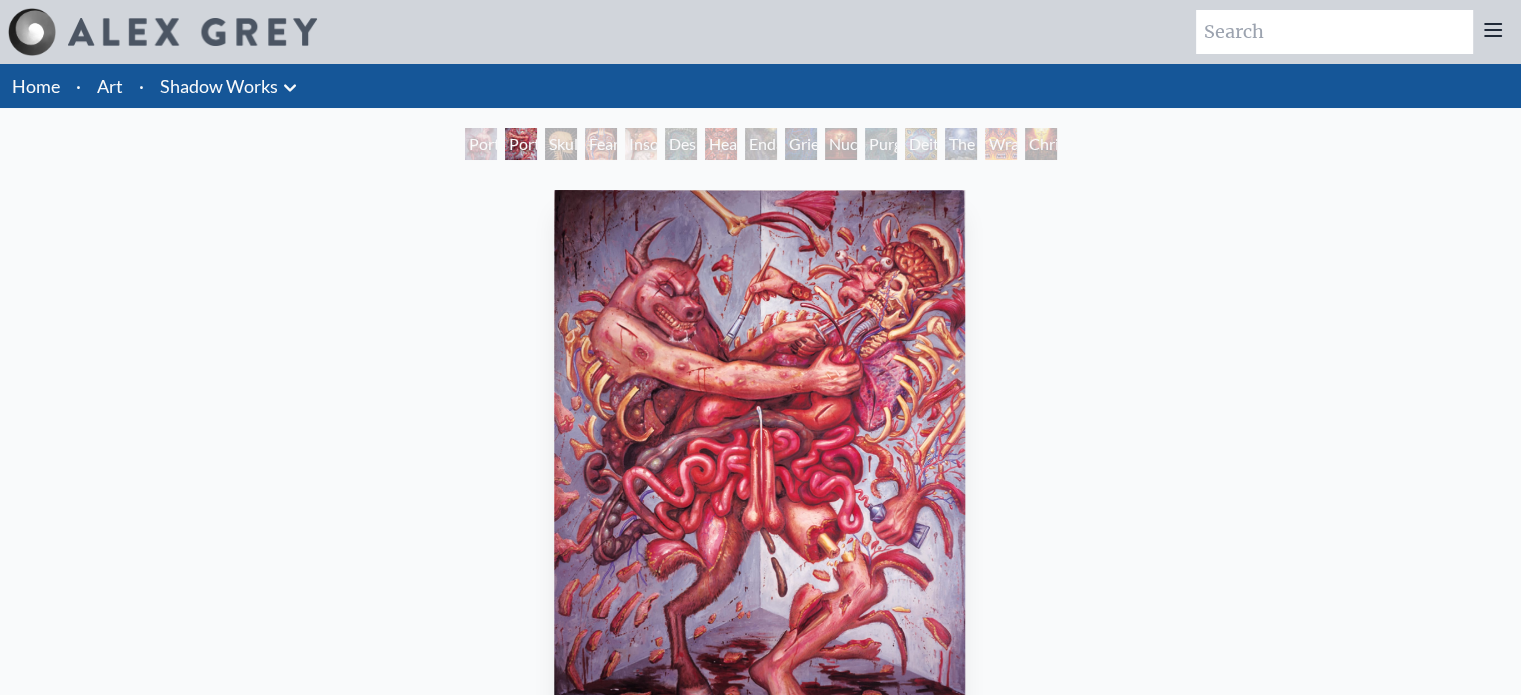 click on "Portrait of an Artist 1
[YEAR],  oil on linen, 60 x 84 in.
Visit the CoSM Shop" at bounding box center (759, 585) 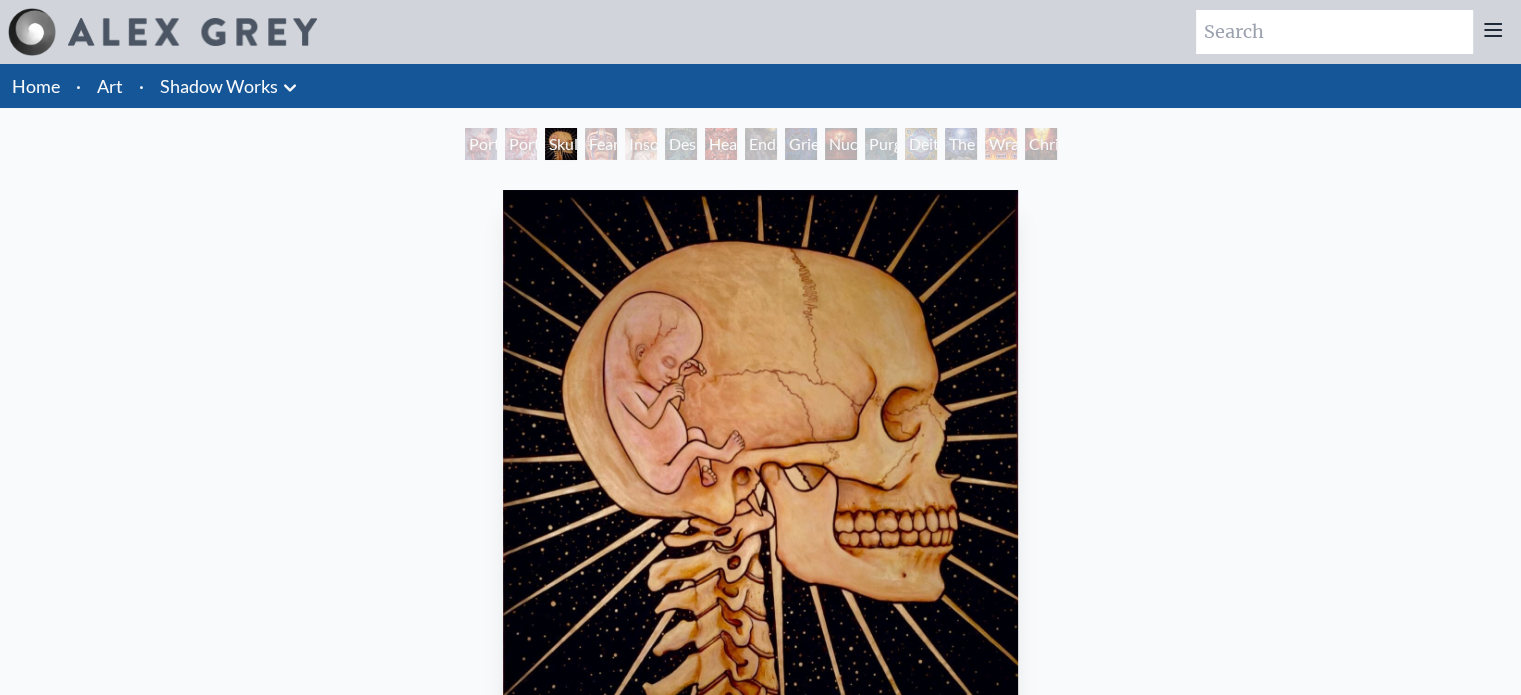 click on "Skull Fetus
[YEAR],  acrylic on canvas, 96 x 112 in.
Visit the CoSM Shop
Skull Fetus - Paper Print" at bounding box center [760, 809] 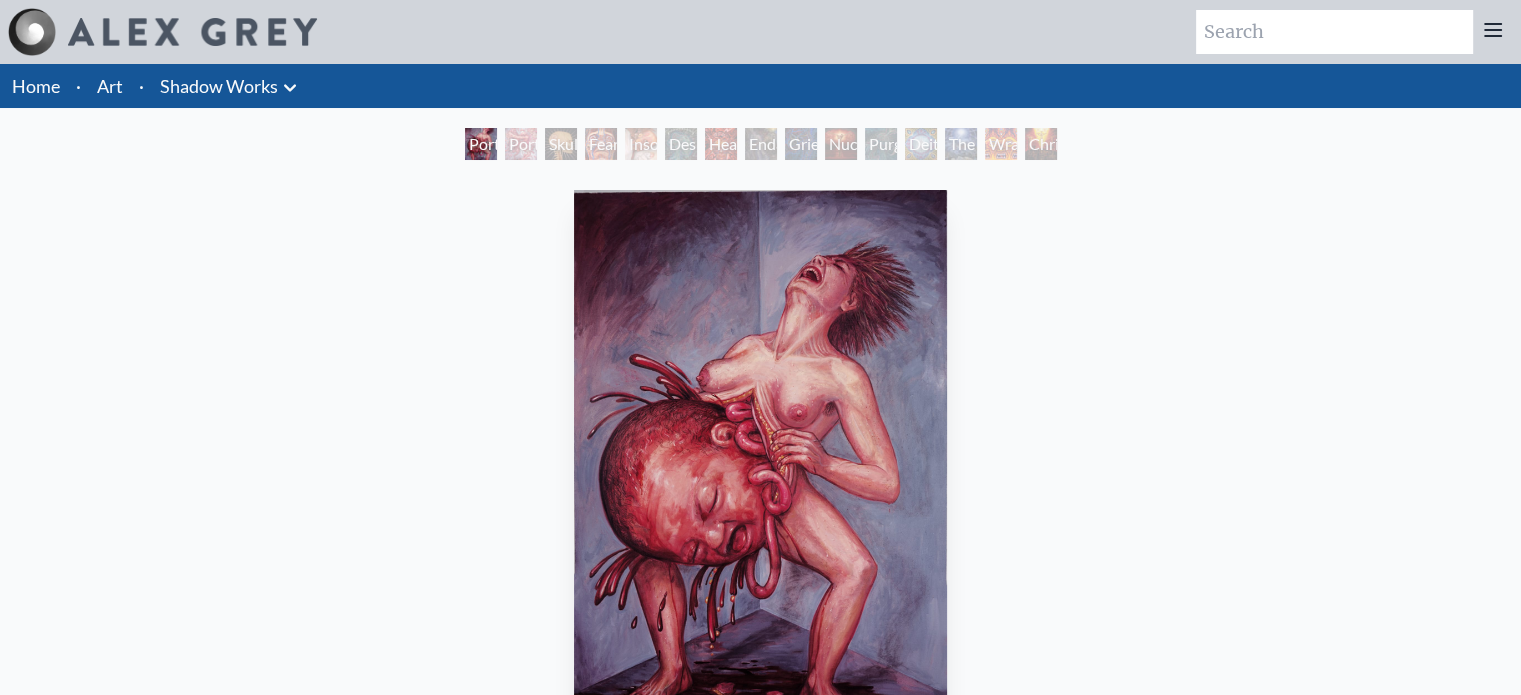 drag, startPoint x: 251, startPoint y: 256, endPoint x: 235, endPoint y: 259, distance: 16.27882 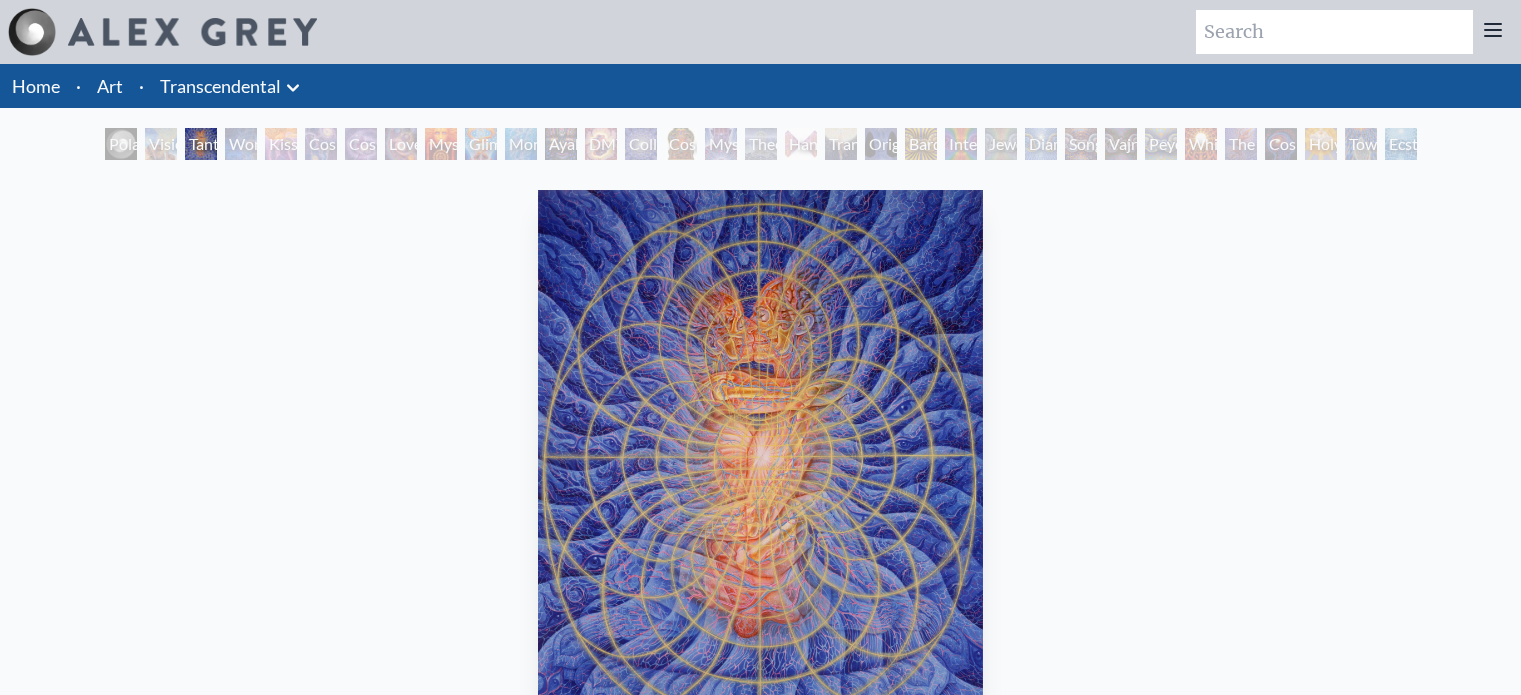 scroll, scrollTop: 0, scrollLeft: 0, axis: both 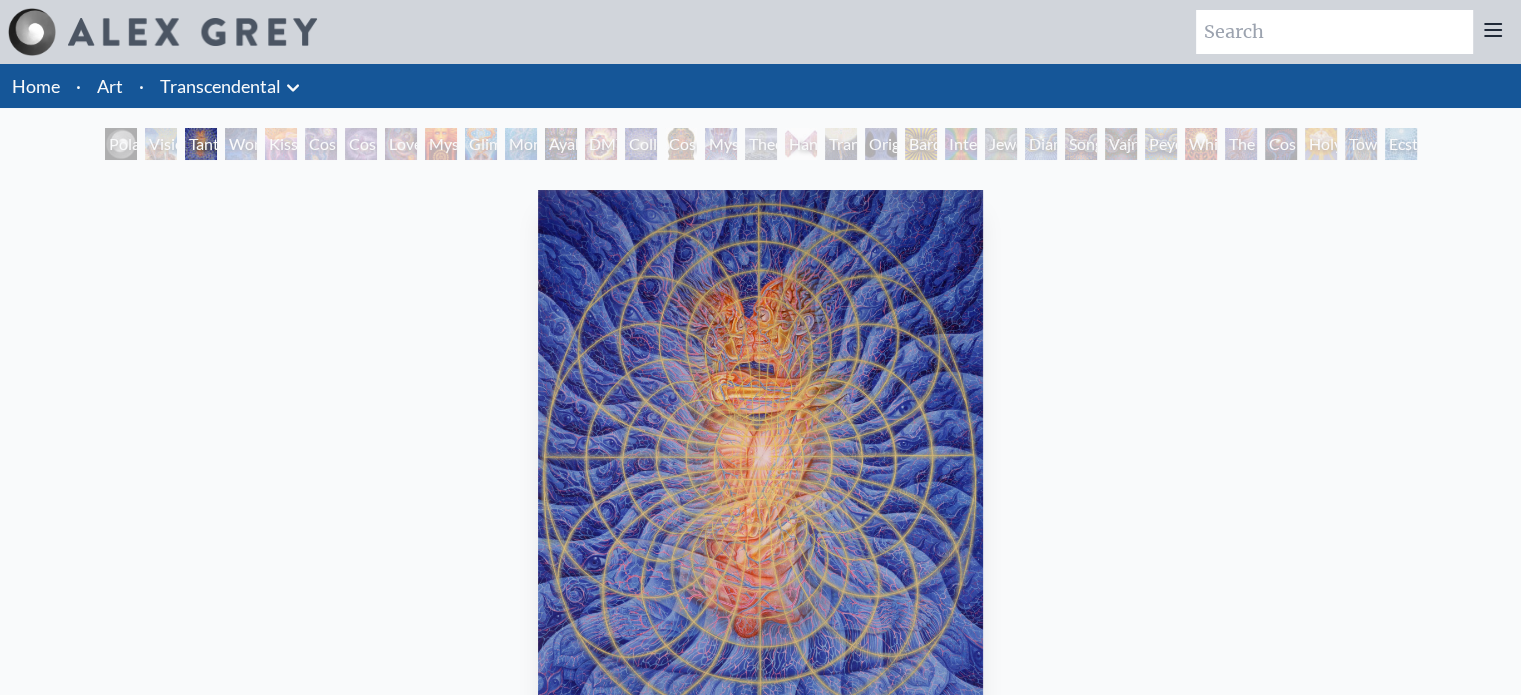 click on "Art" at bounding box center (110, 86) 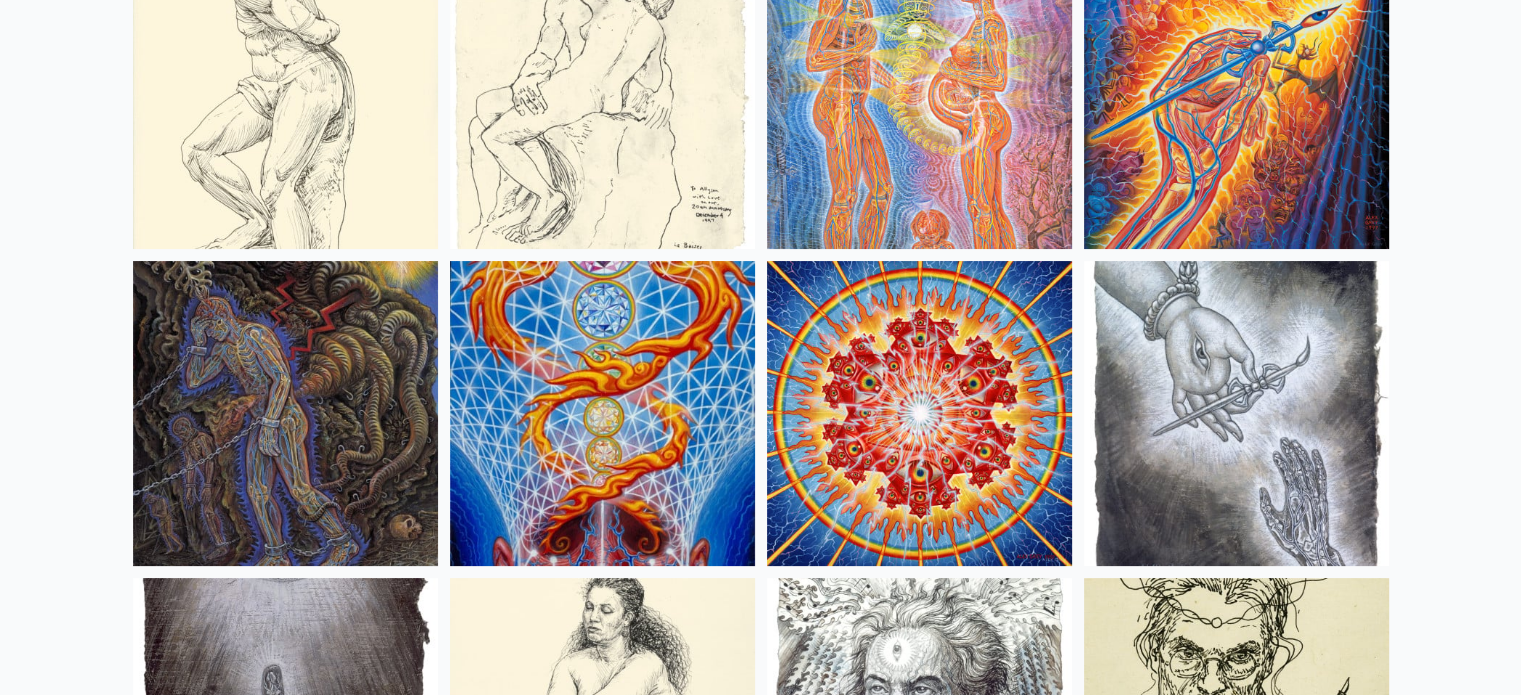 scroll, scrollTop: 15500, scrollLeft: 0, axis: vertical 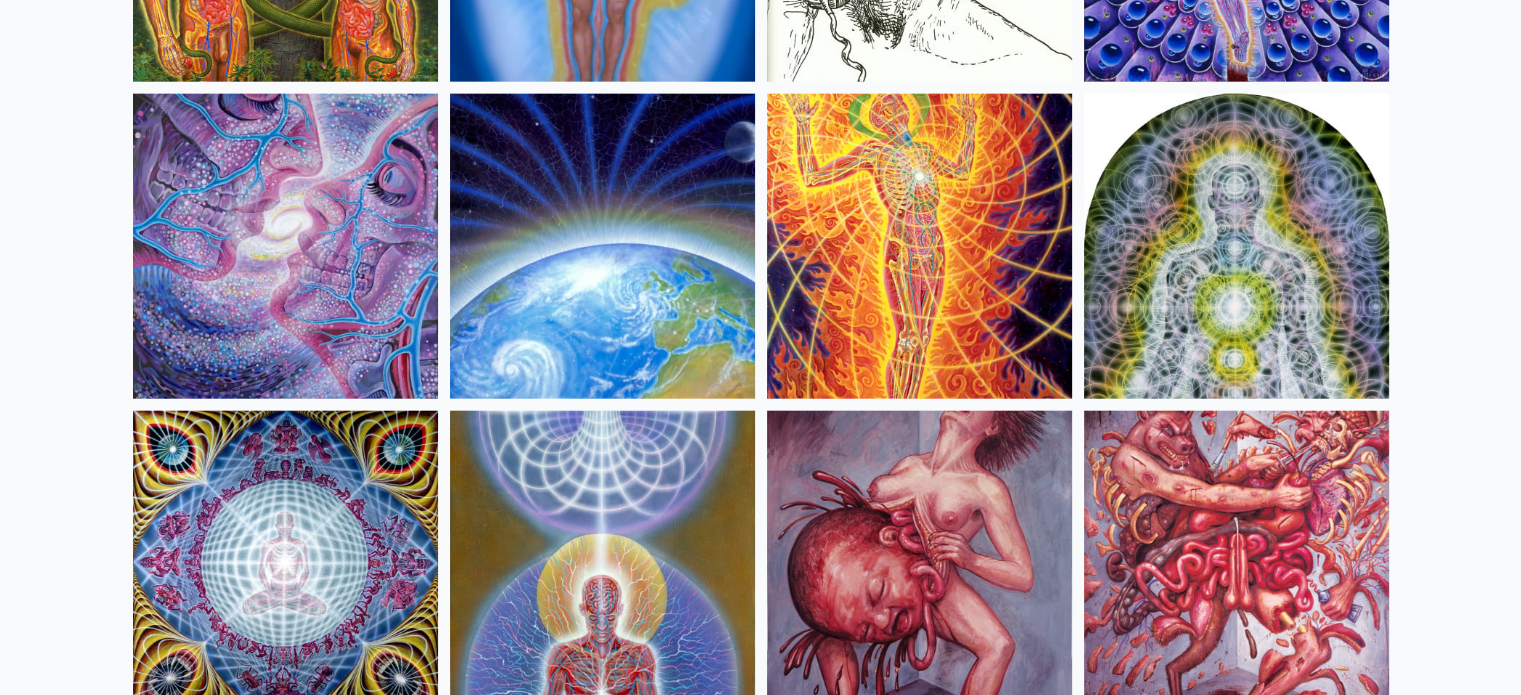 click at bounding box center (919, 246) 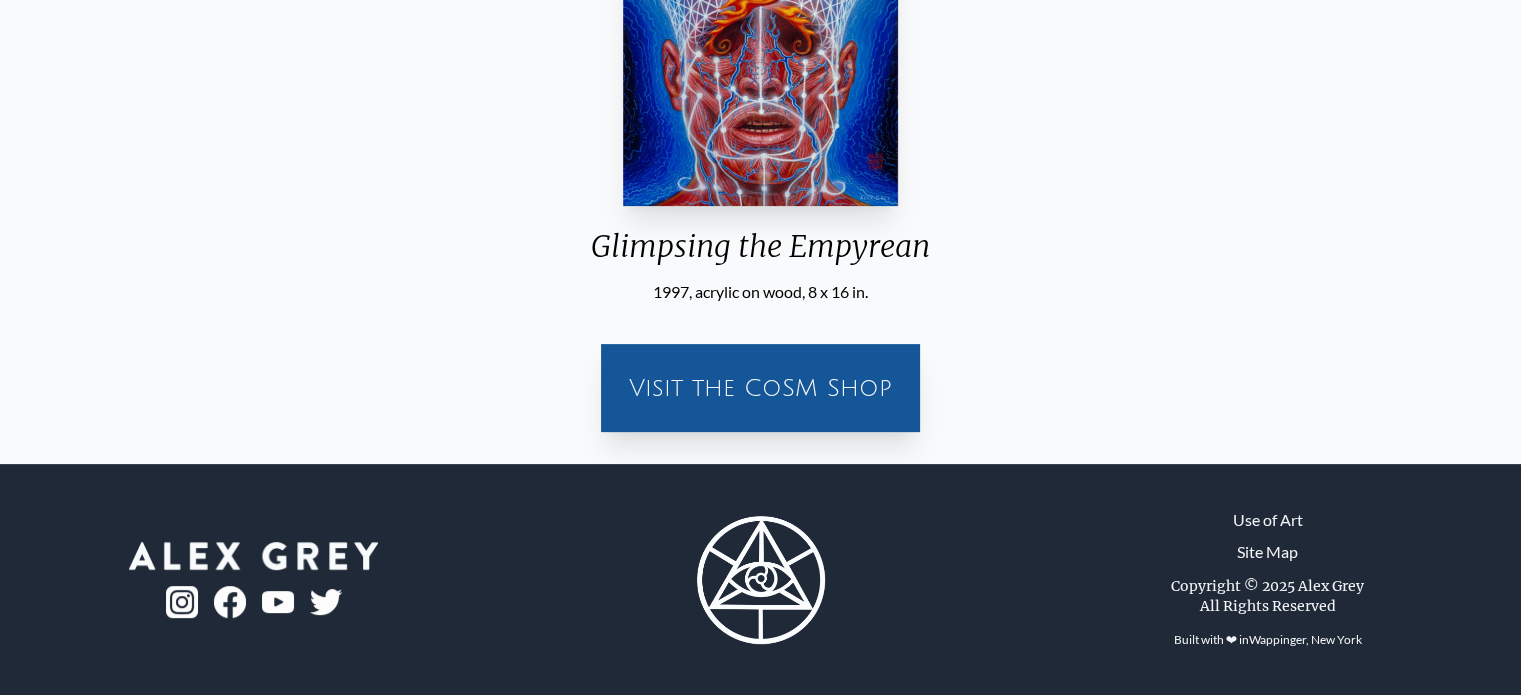 scroll, scrollTop: 240, scrollLeft: 0, axis: vertical 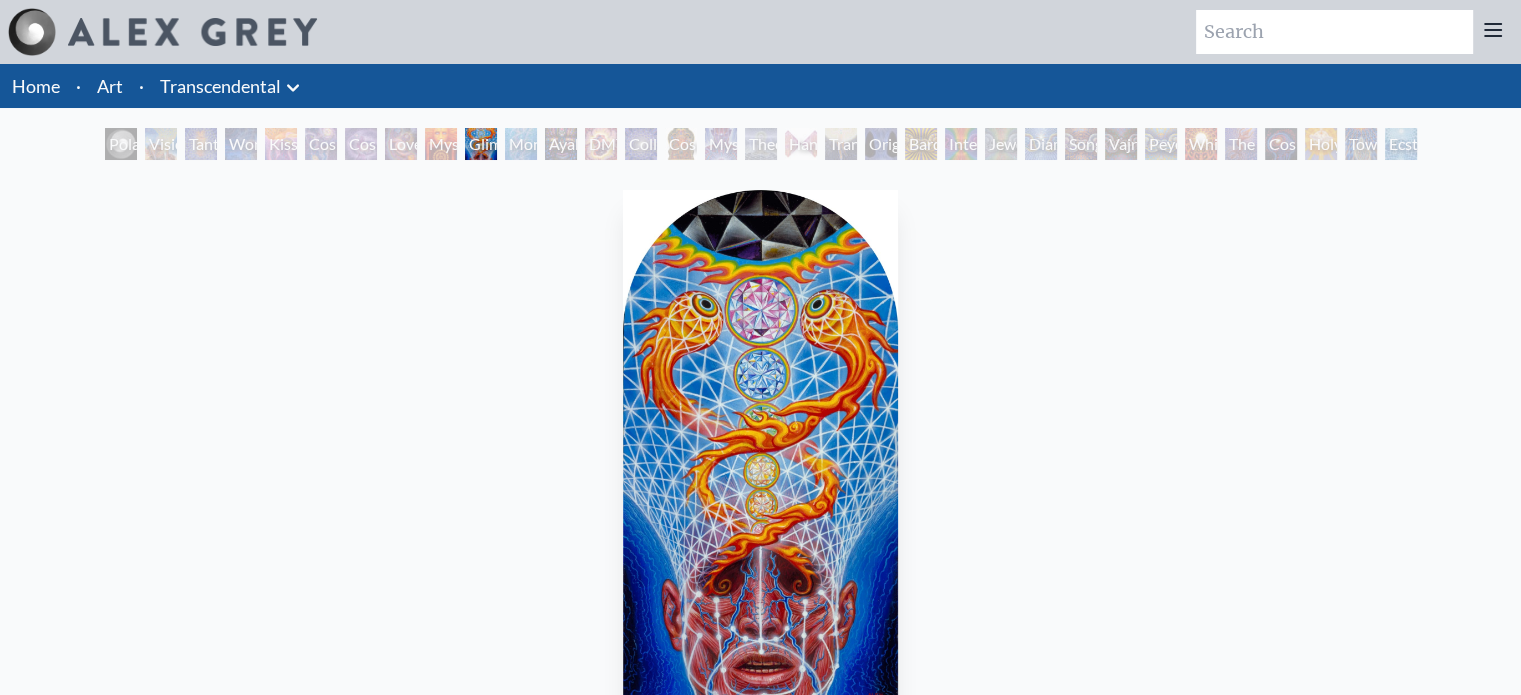 click on "Transcendental" at bounding box center [220, 86] 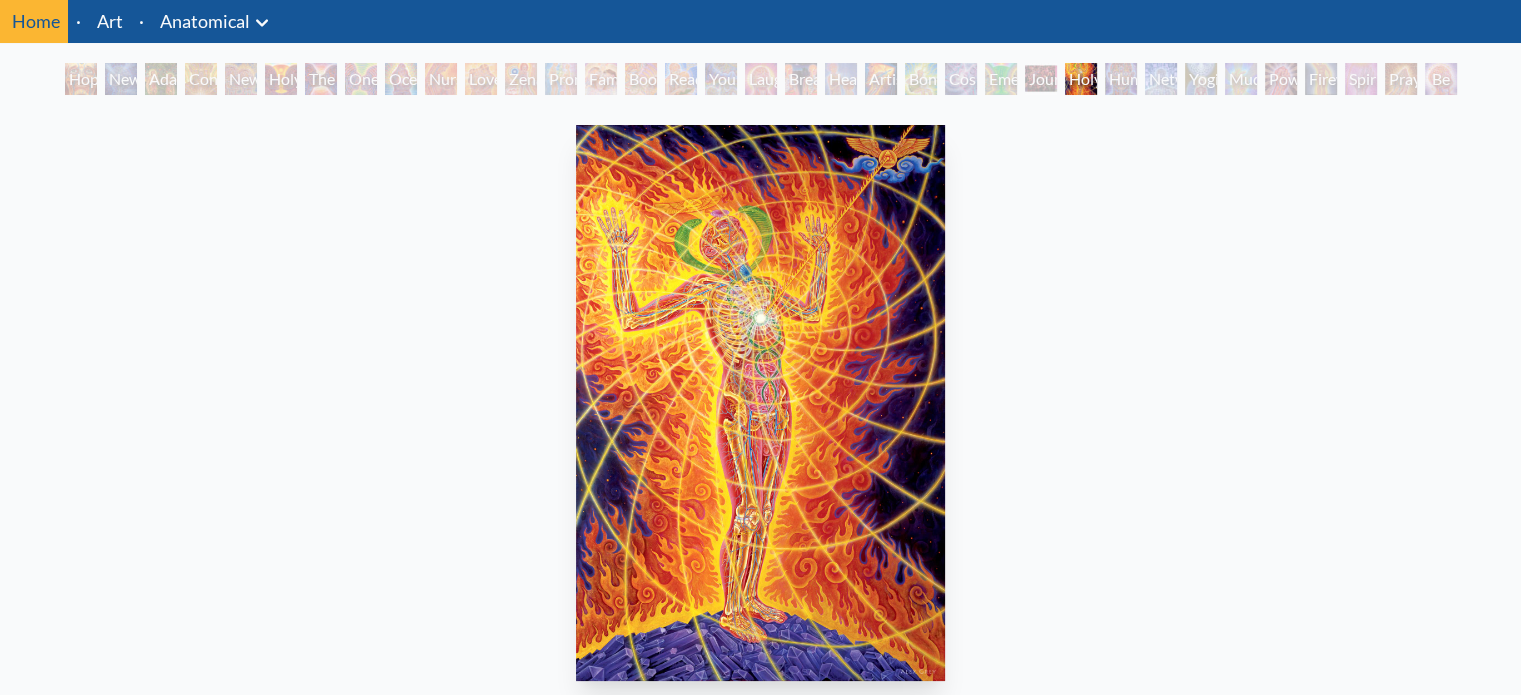 scroll, scrollTop: 100, scrollLeft: 0, axis: vertical 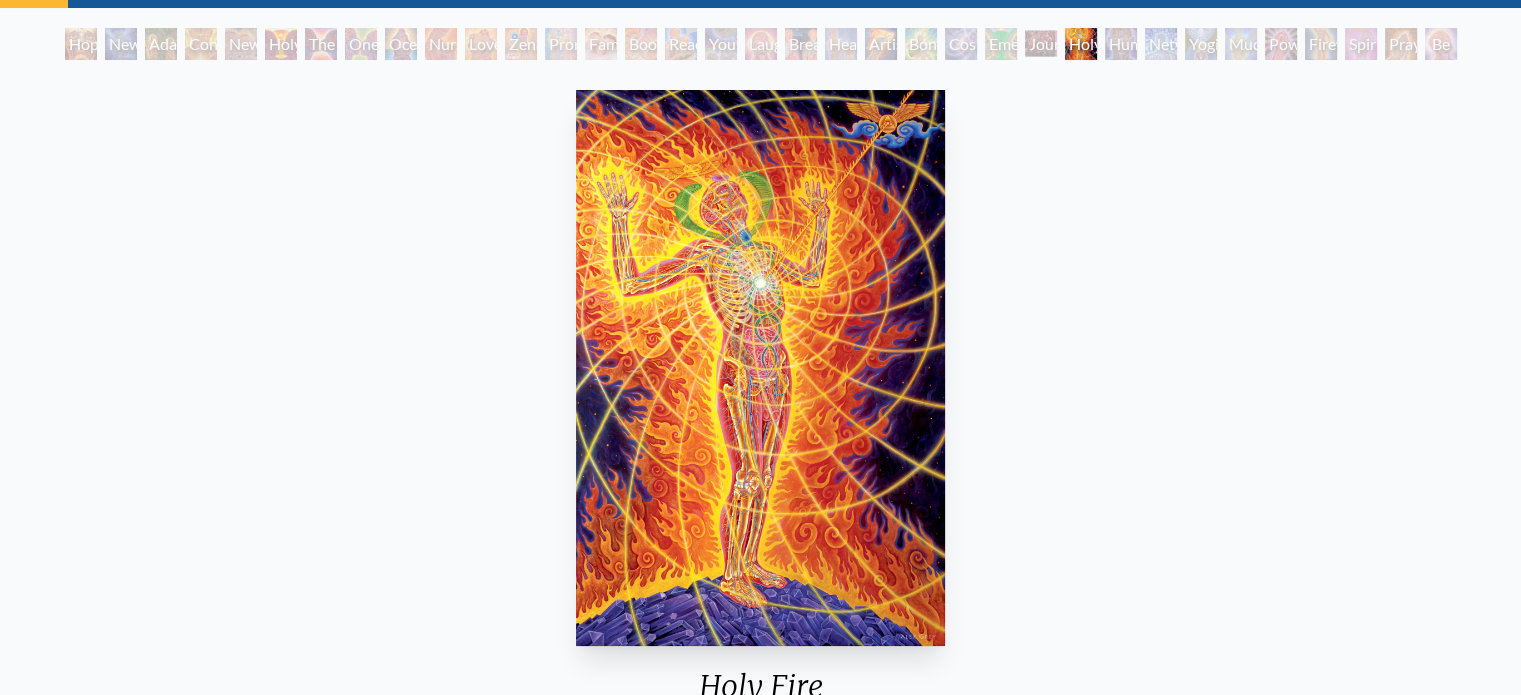 click at bounding box center [760, 368] 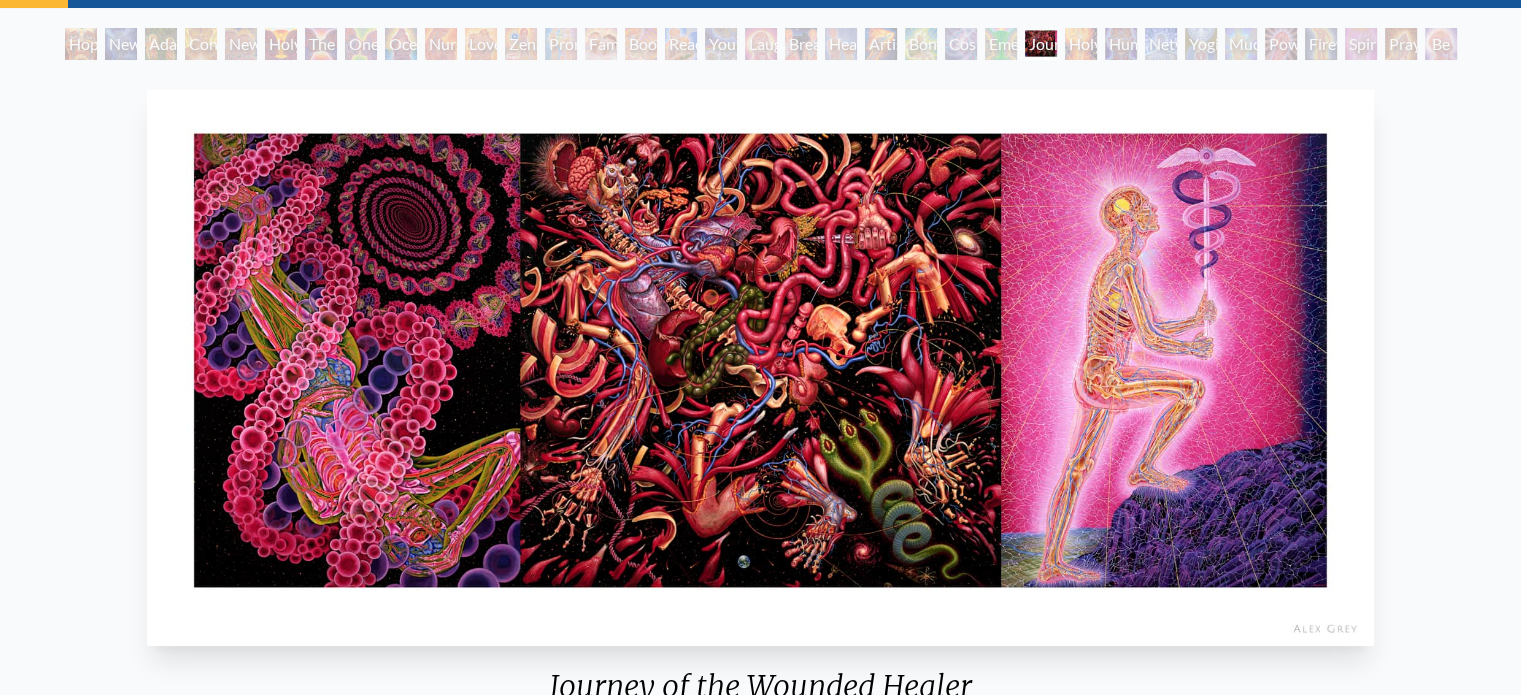click on "Journey of the Wounded Healer
[YEAR],  oil on linen, 216 x 90 in.
Visit the CoSM Shop" at bounding box center [760, 485] 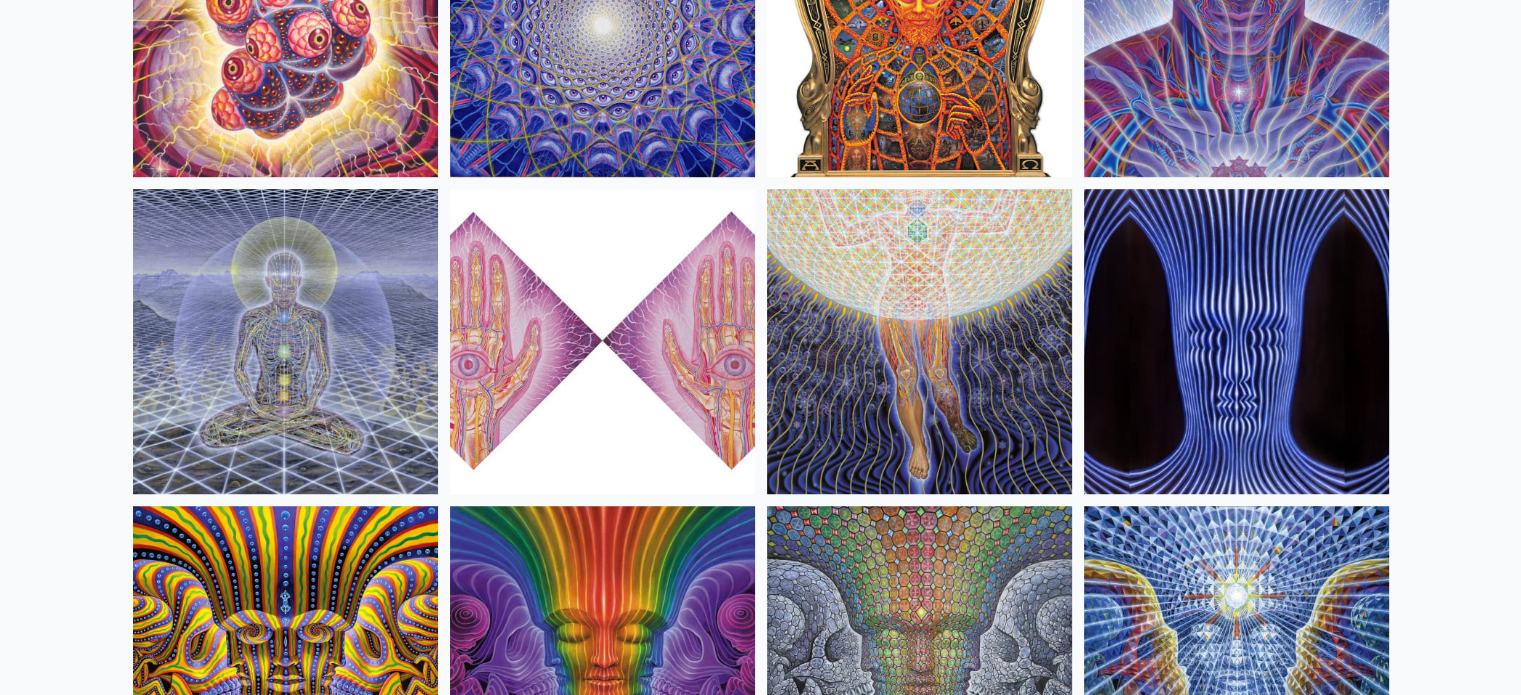 scroll, scrollTop: 1300, scrollLeft: 0, axis: vertical 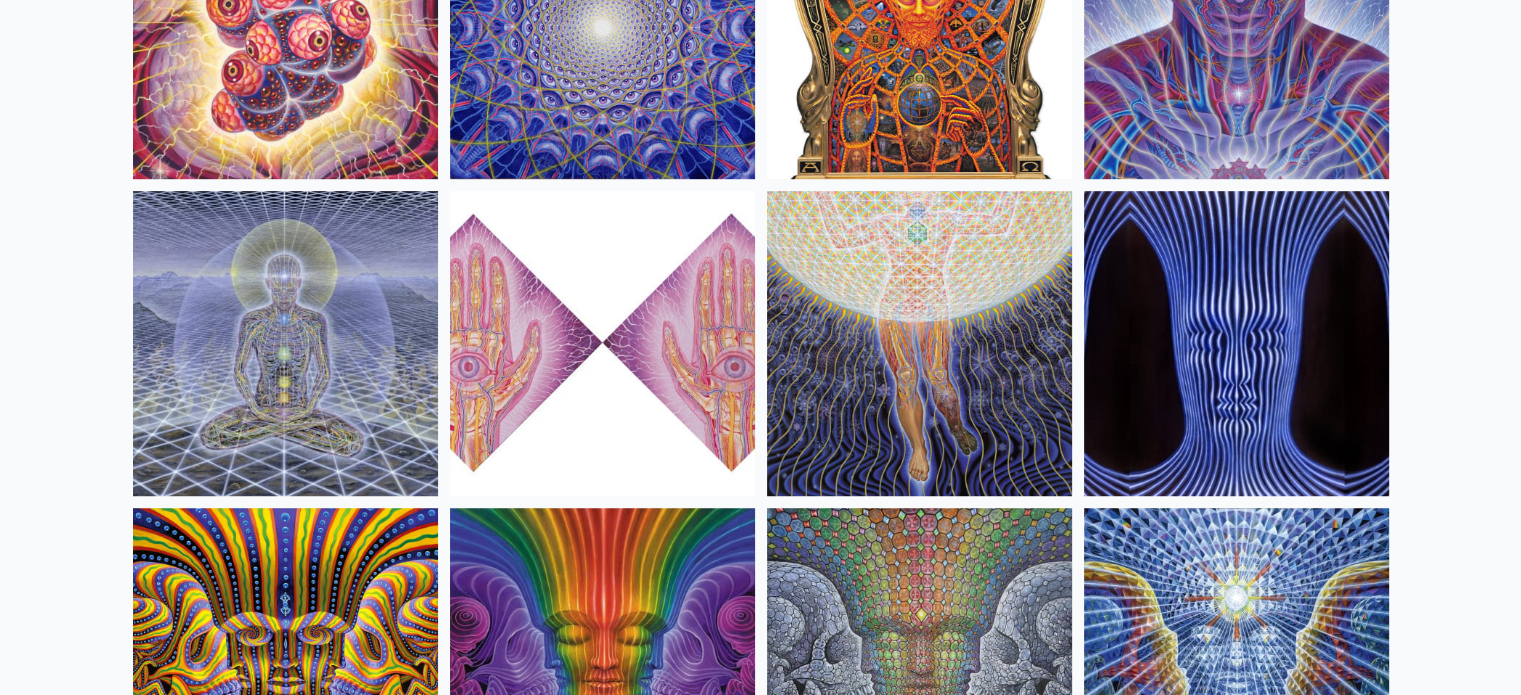 click at bounding box center (285, 343) 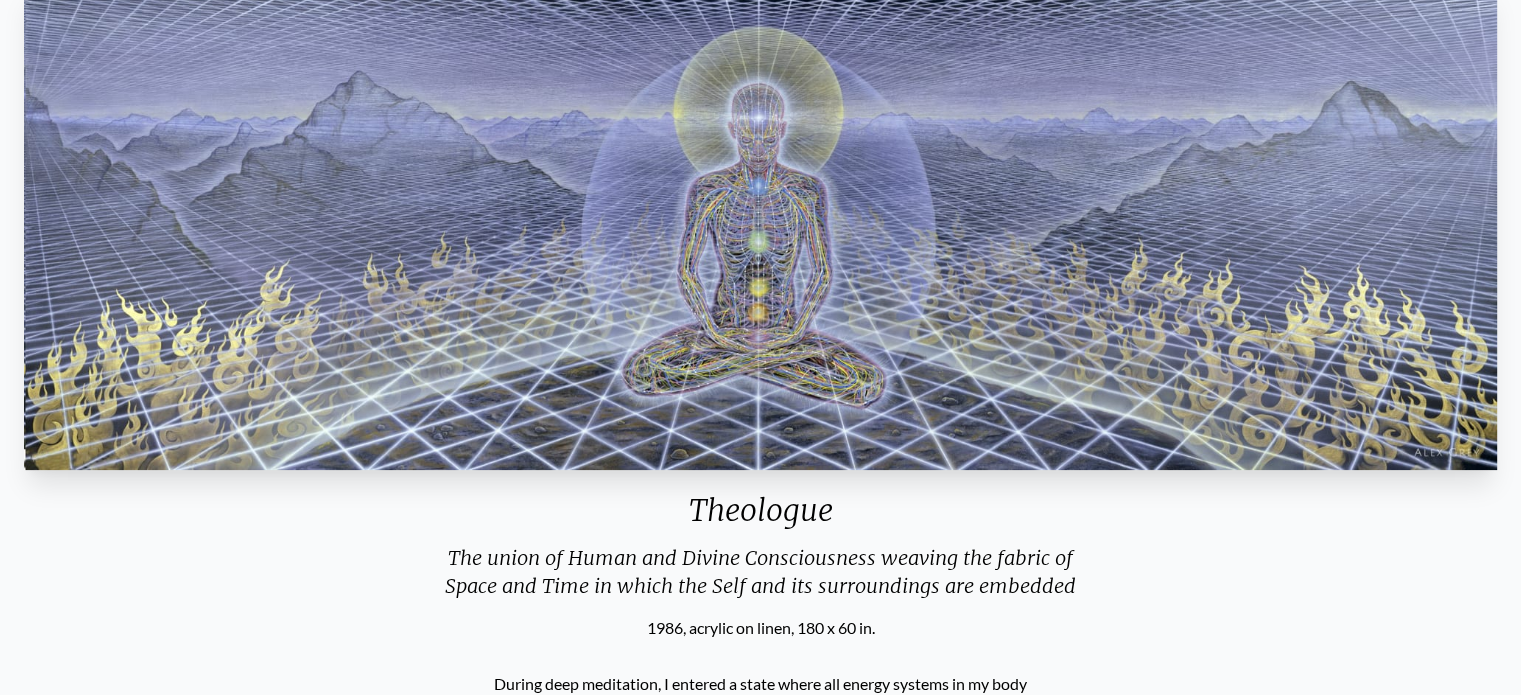 scroll, scrollTop: 100, scrollLeft: 0, axis: vertical 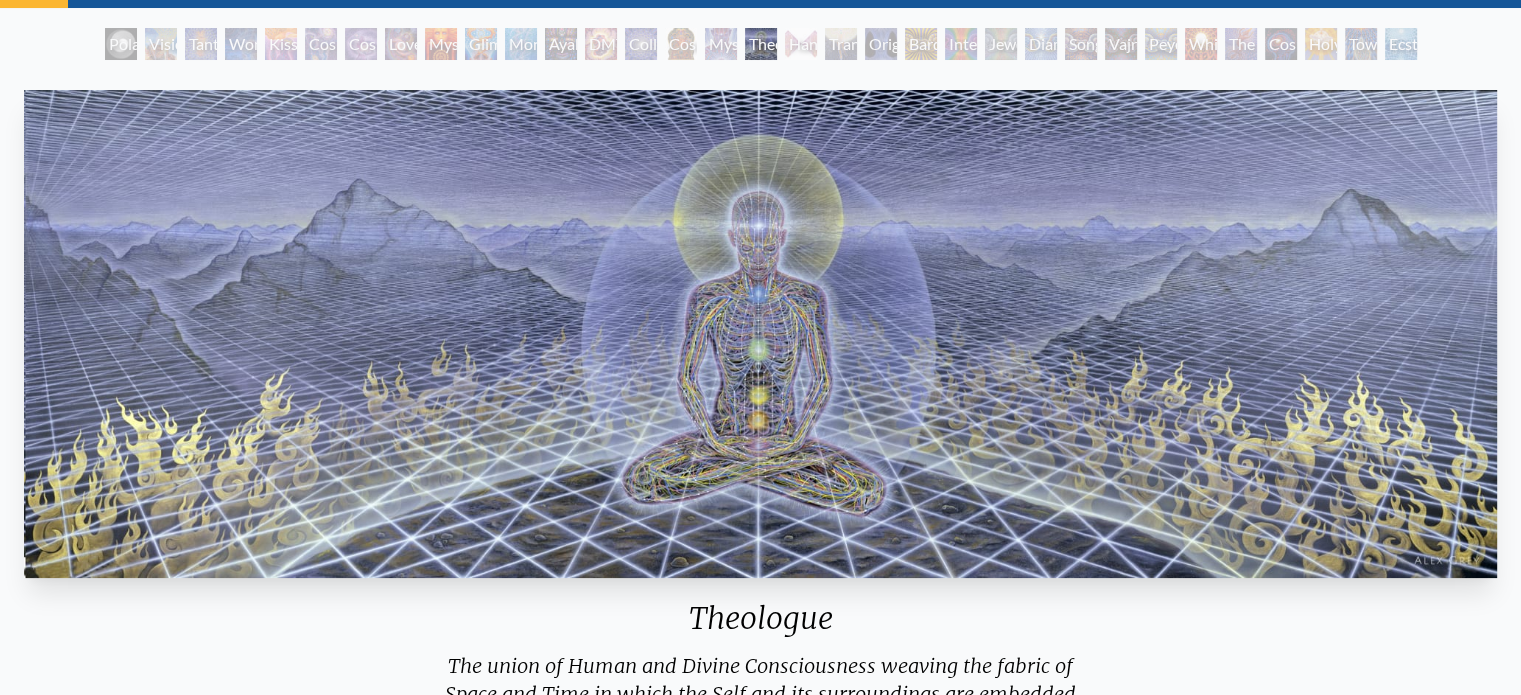 click at bounding box center (760, 334) 